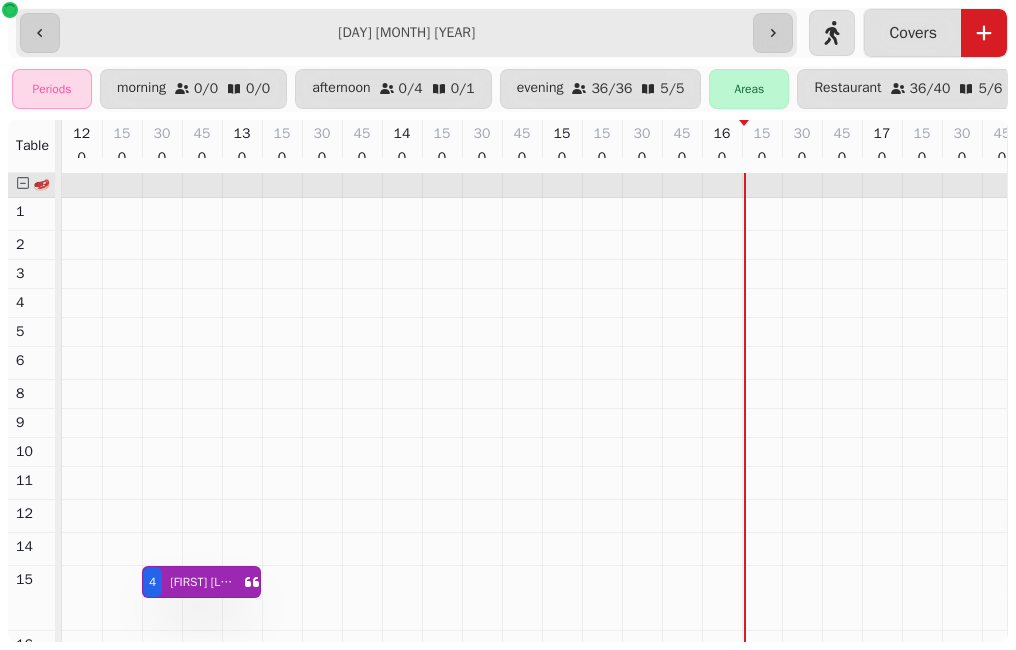 scroll, scrollTop: 0, scrollLeft: 0, axis: both 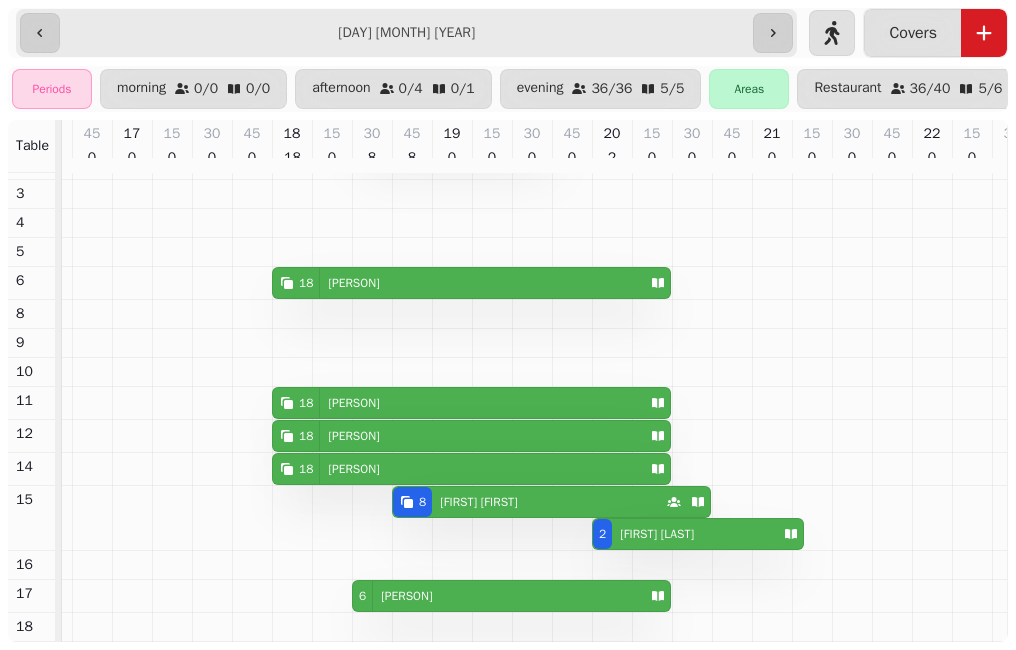 type on "**********" 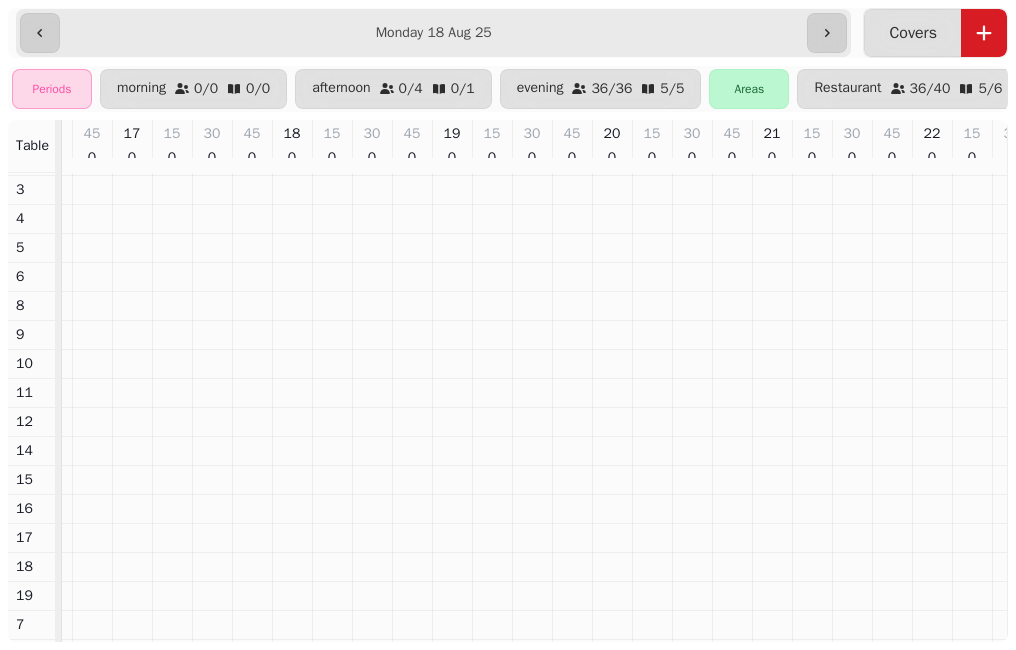 scroll, scrollTop: 0, scrollLeft: 416, axis: horizontal 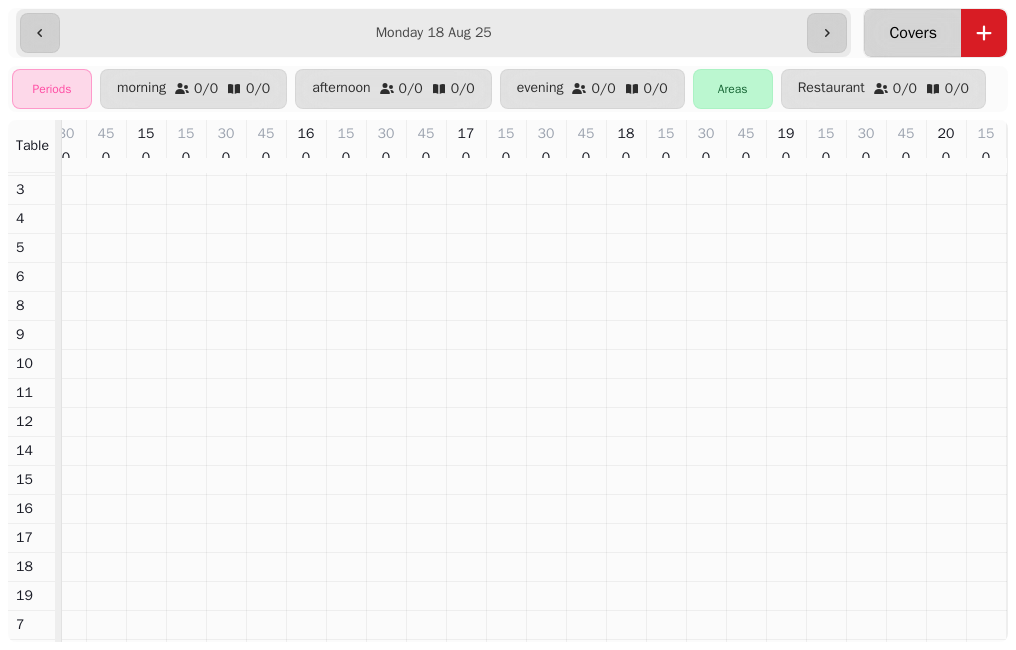 click on "Covers" at bounding box center (913, 33) 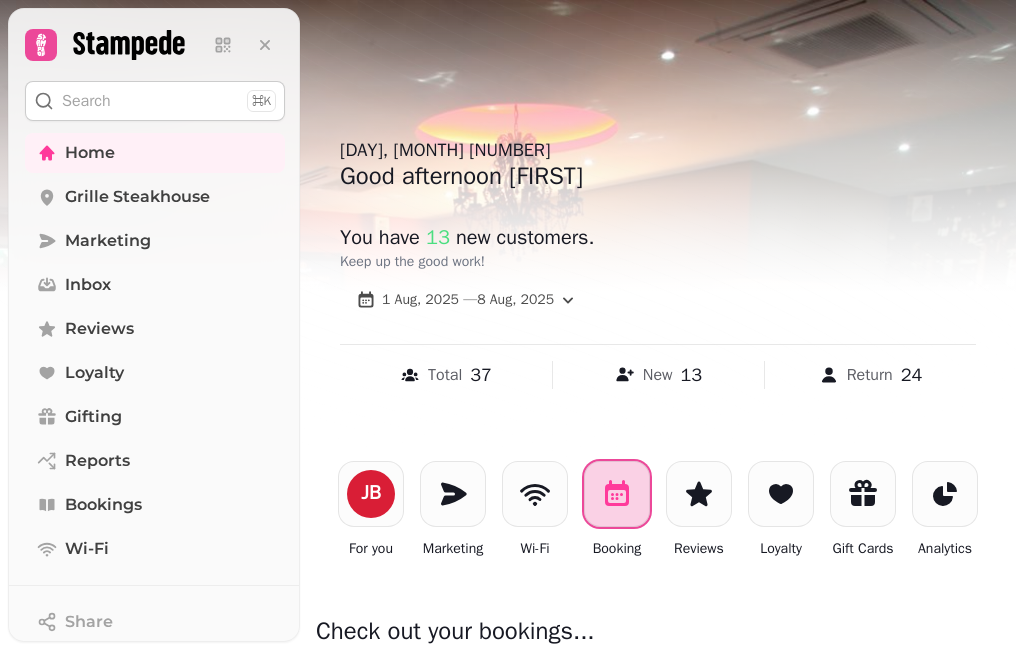 click at bounding box center (617, 494) 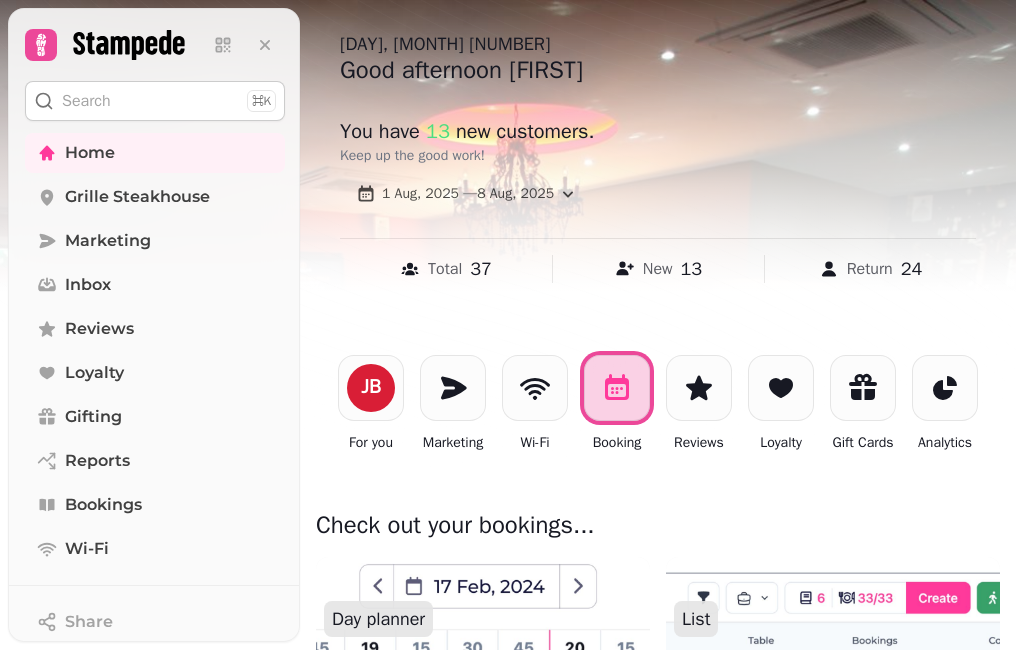 scroll, scrollTop: 400, scrollLeft: 0, axis: vertical 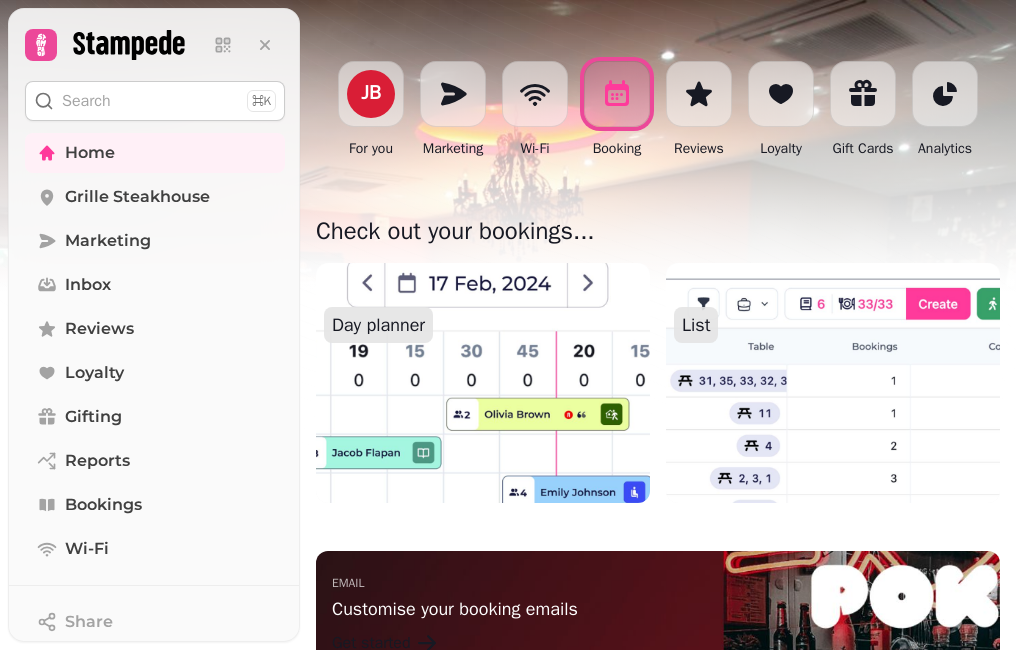 click at bounding box center [482, 383] 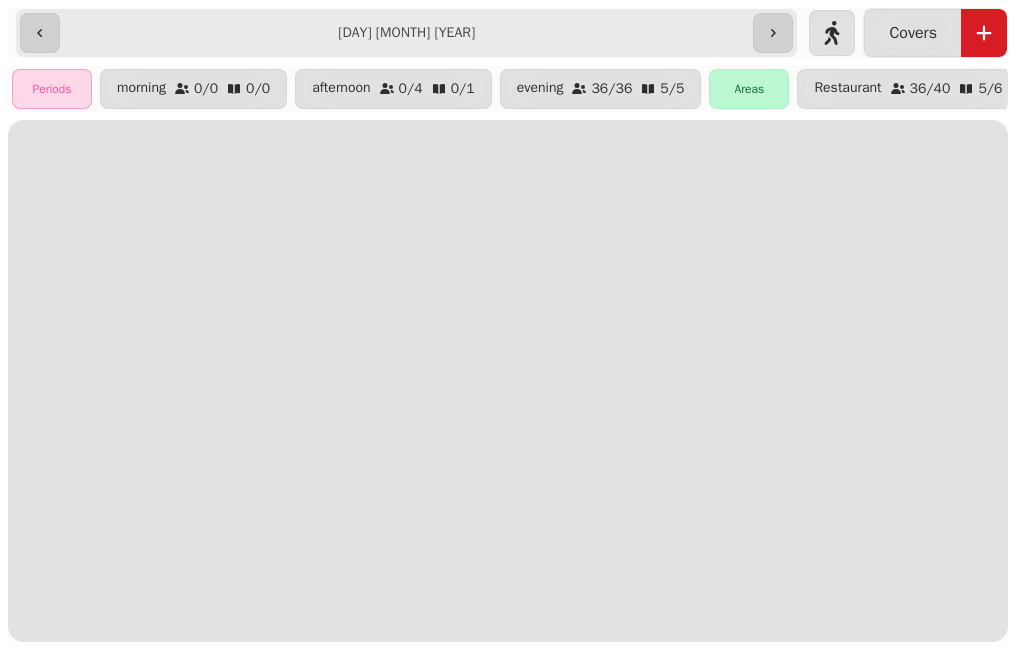 scroll, scrollTop: 0, scrollLeft: 0, axis: both 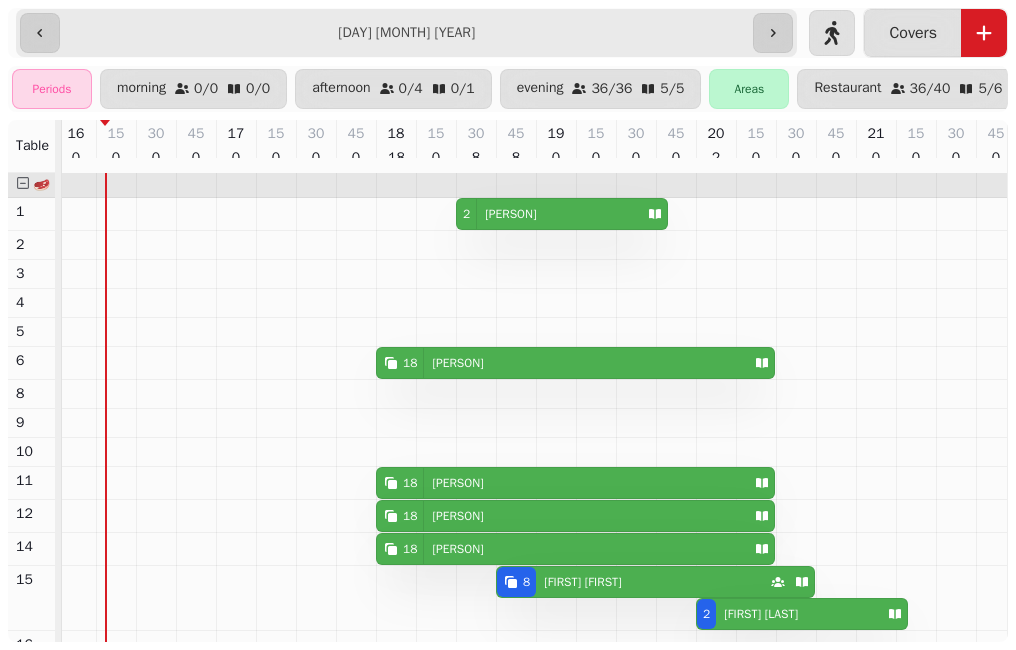click at bounding box center (76, 534) 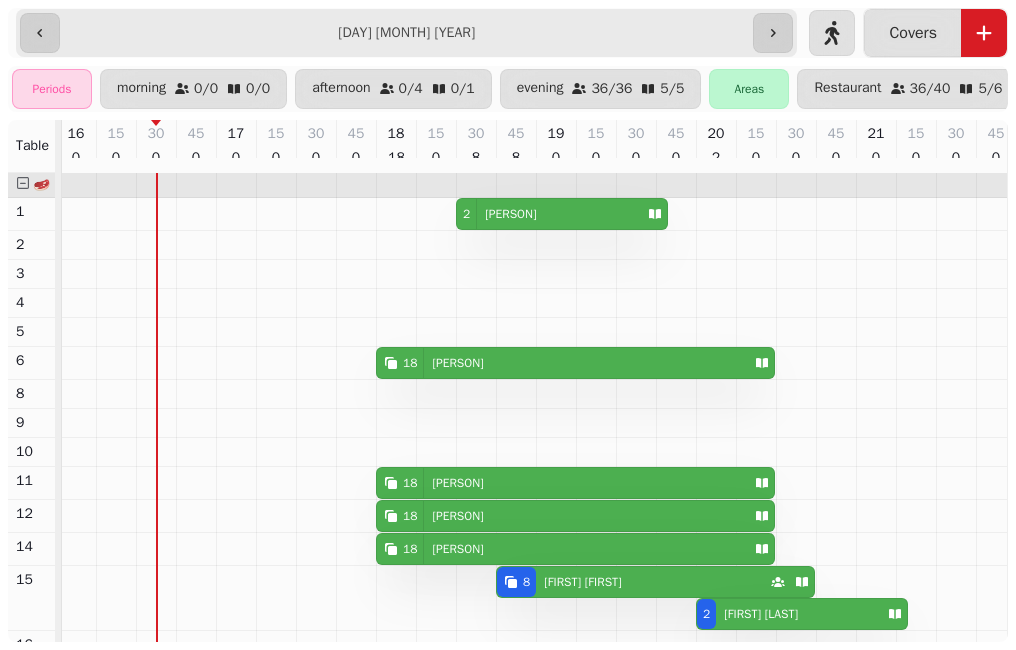 scroll, scrollTop: 0, scrollLeft: 683, axis: horizontal 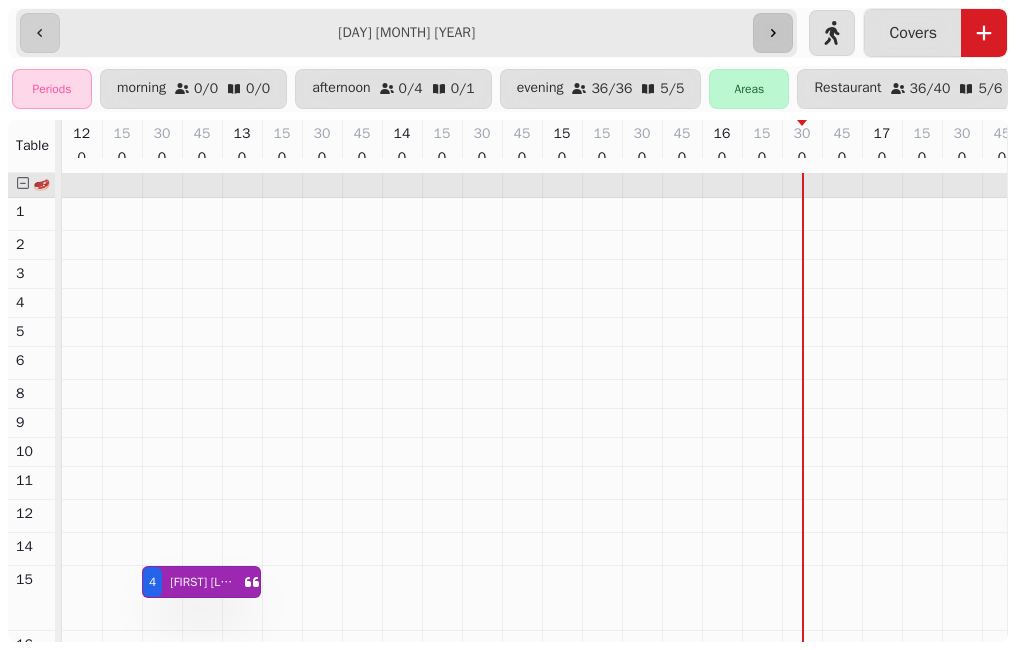 click 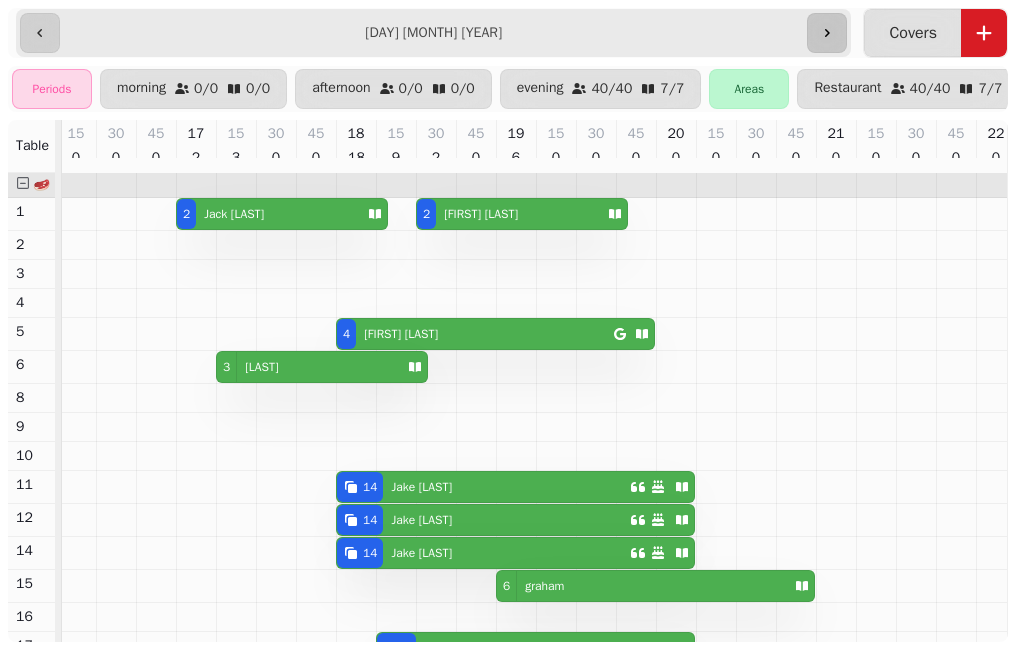 click 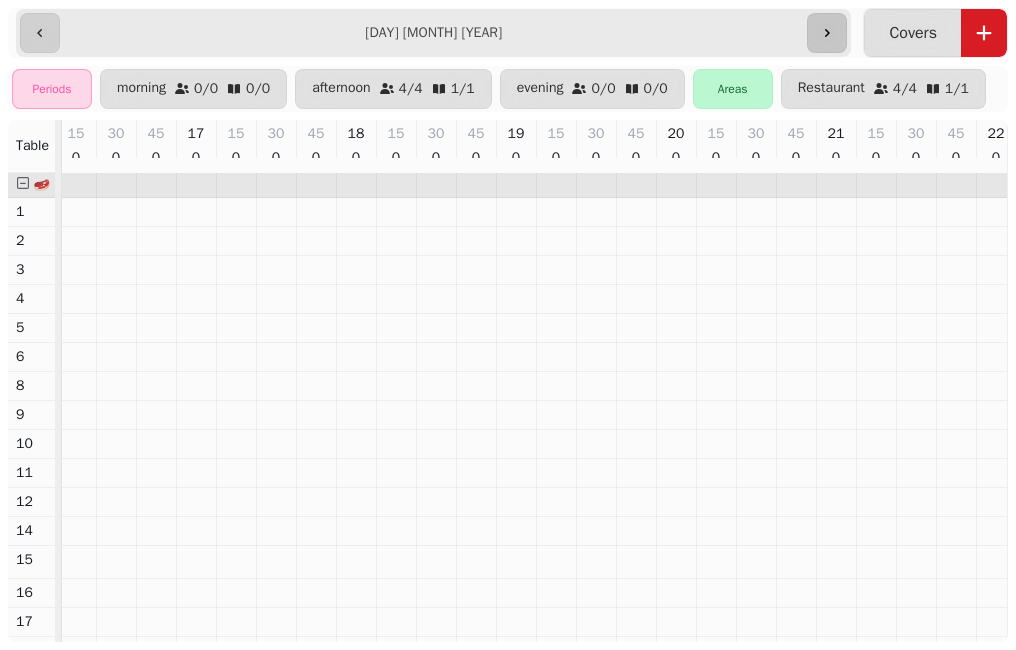 click 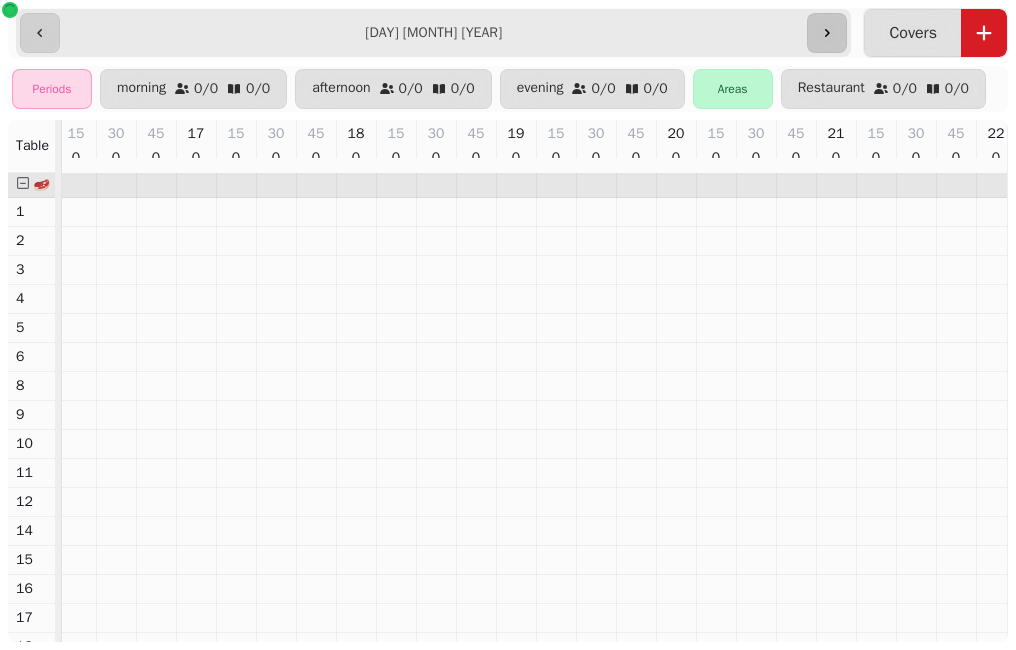 click 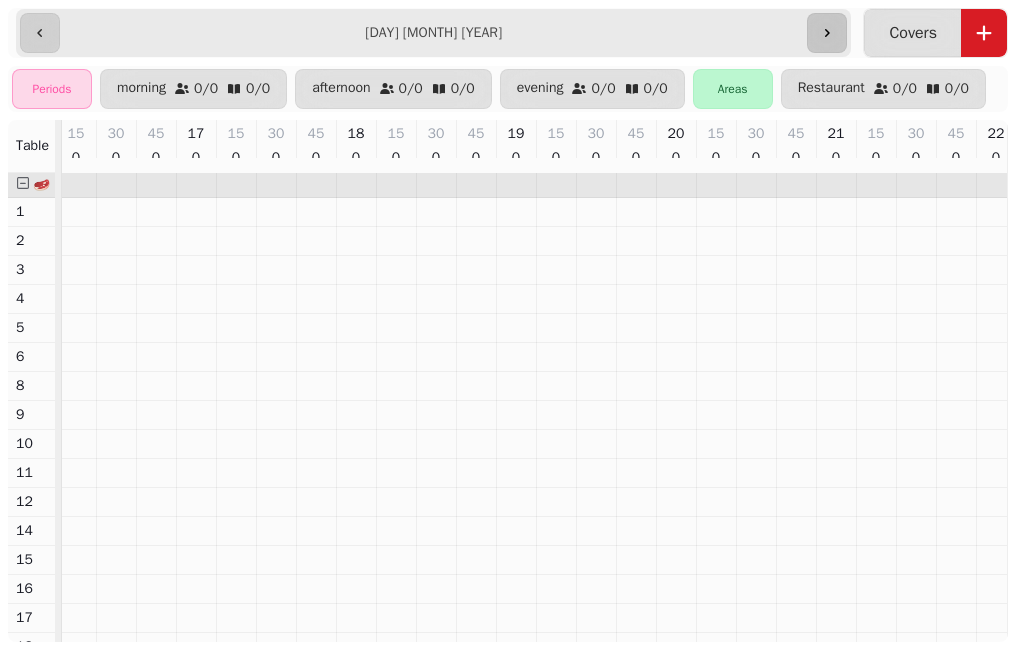 click at bounding box center (827, 33) 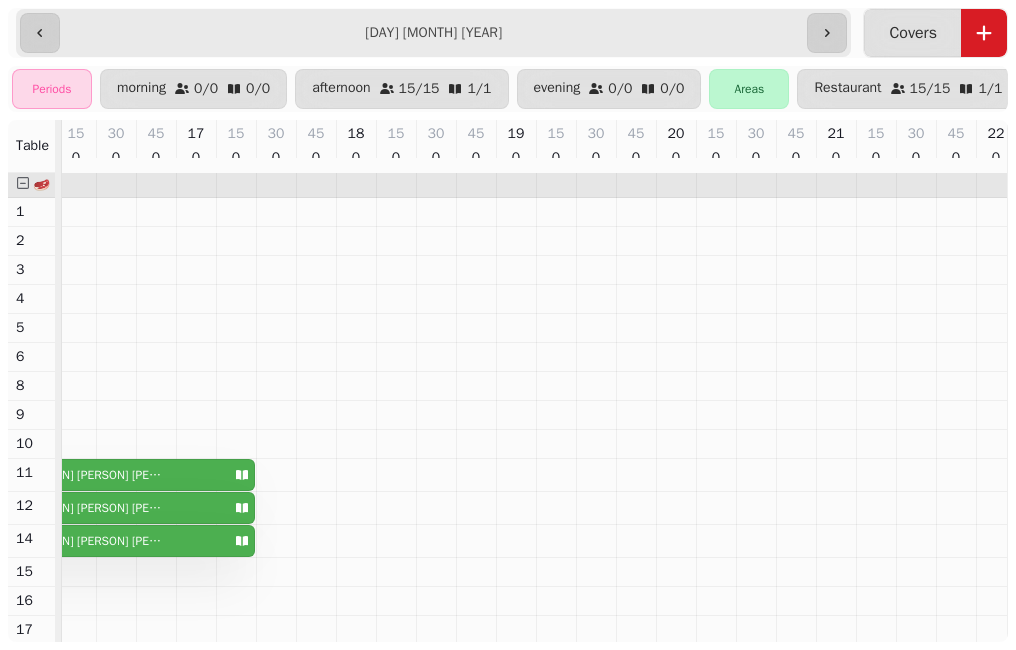 scroll, scrollTop: 0, scrollLeft: 709, axis: horizontal 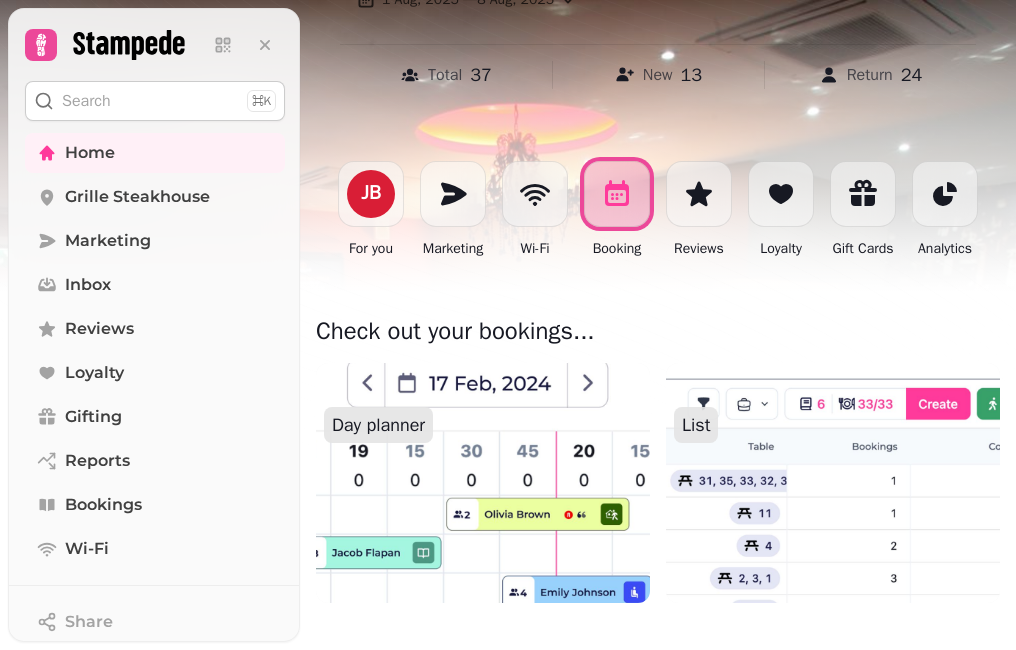 click at bounding box center [482, 483] 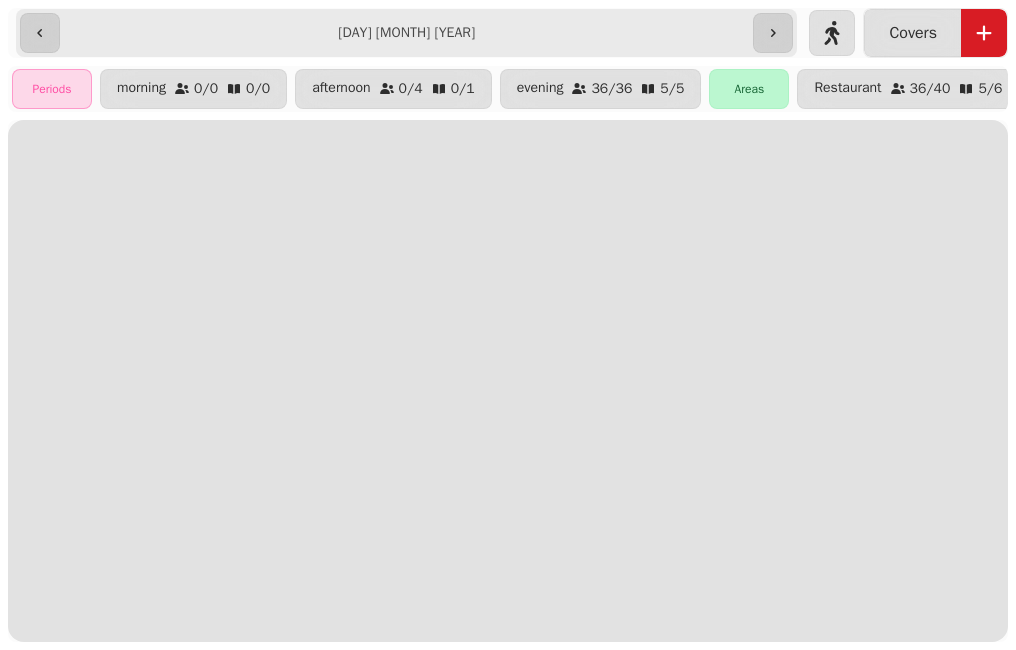 scroll, scrollTop: 0, scrollLeft: 0, axis: both 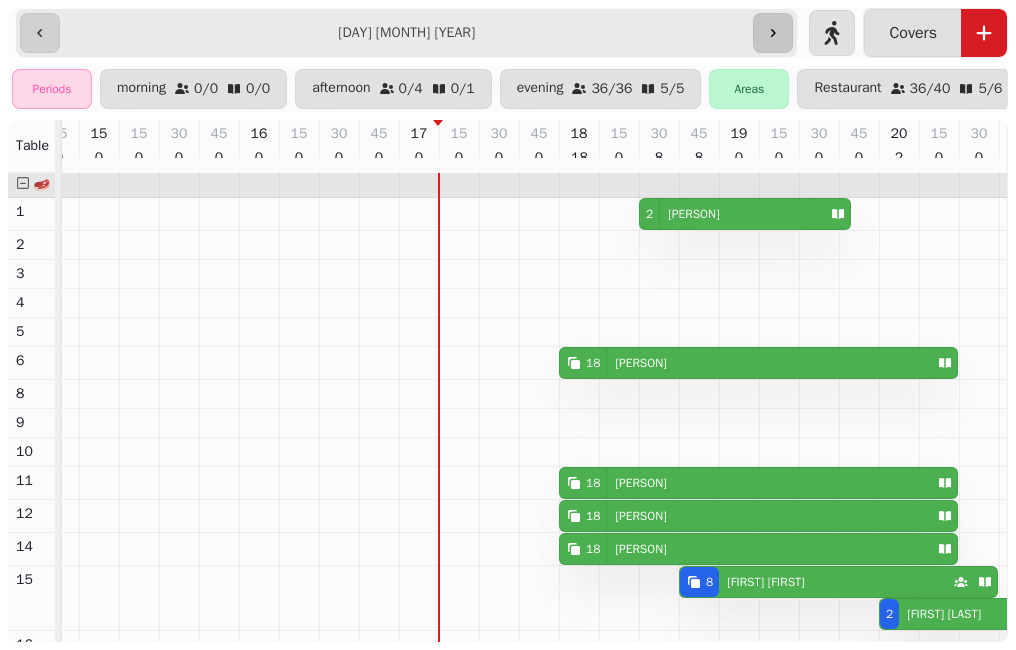 click at bounding box center [773, 33] 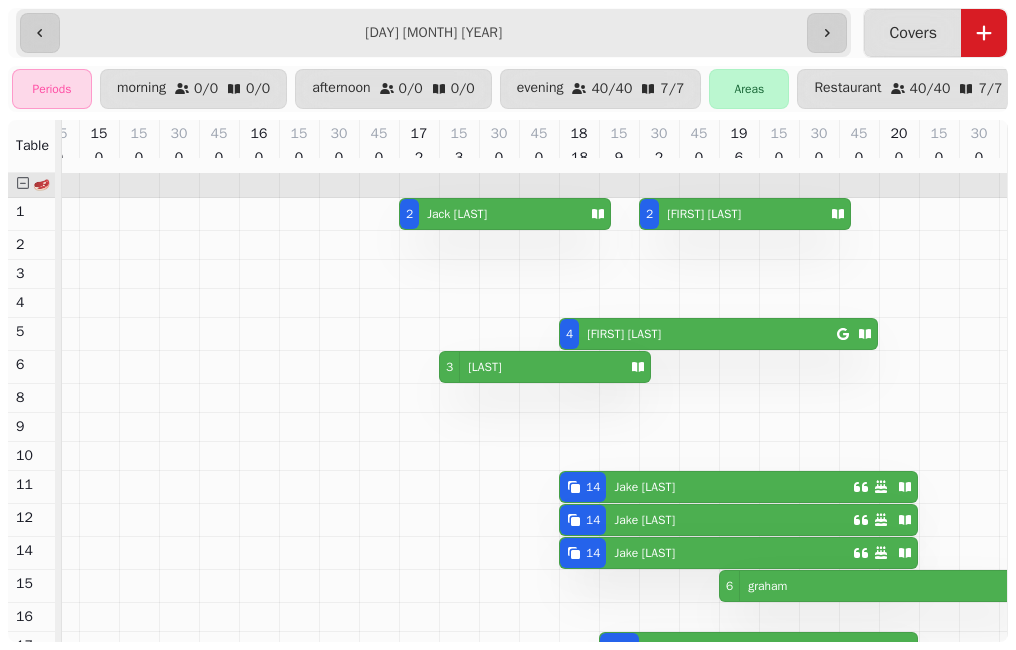 scroll, scrollTop: 0, scrollLeft: 824, axis: horizontal 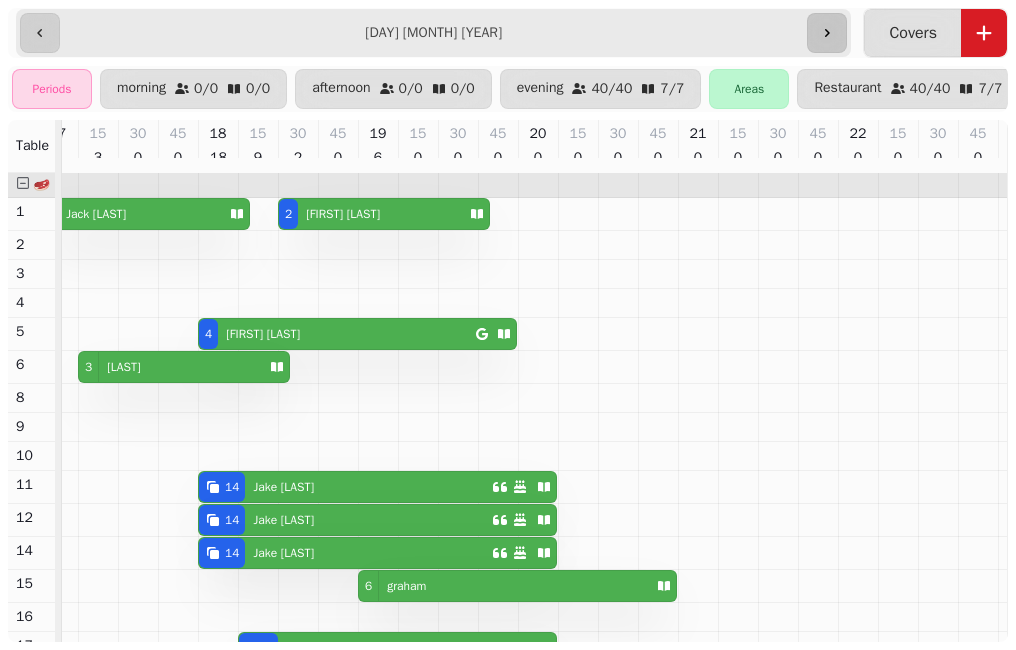 click 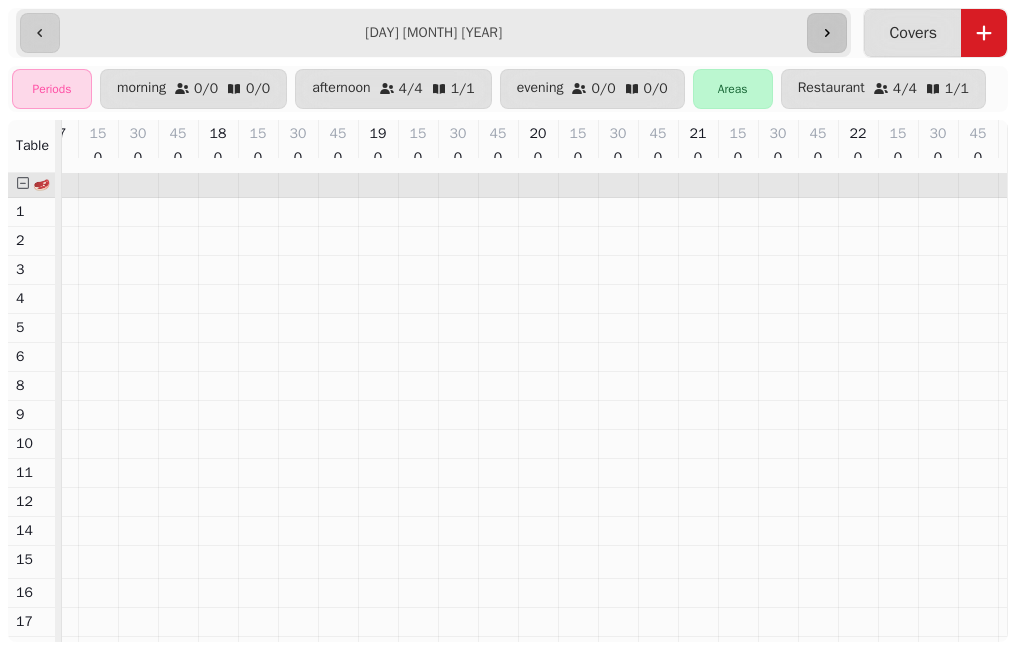 click 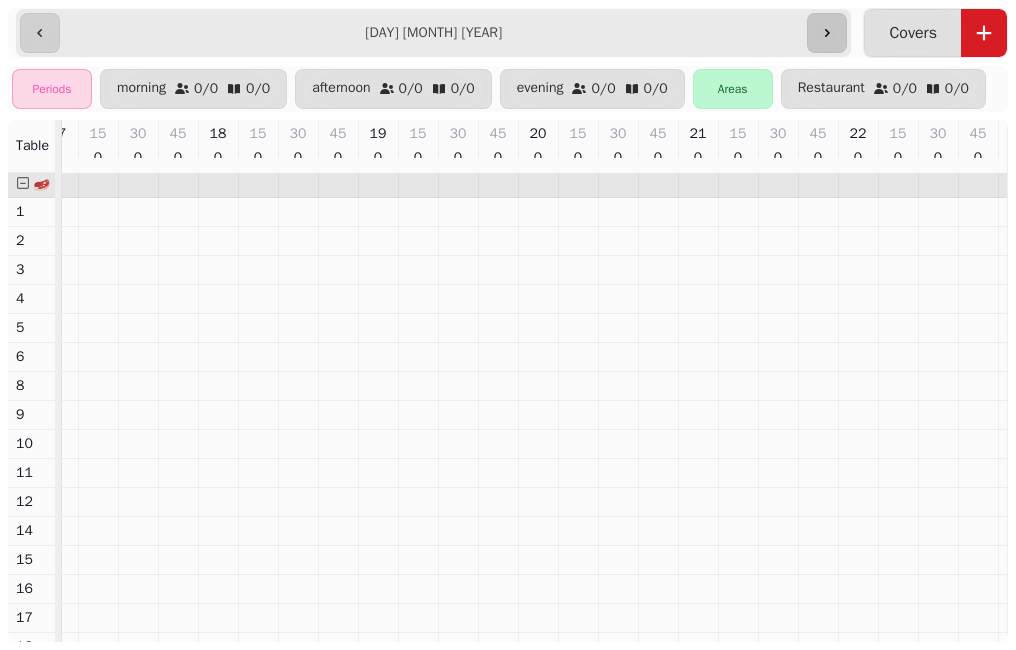 click 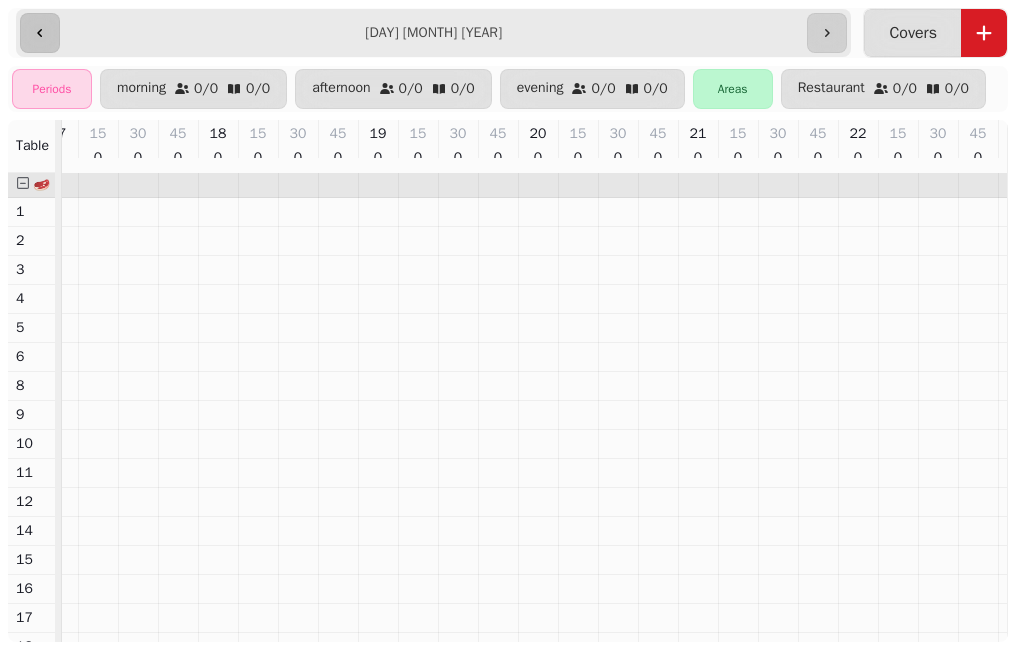 click 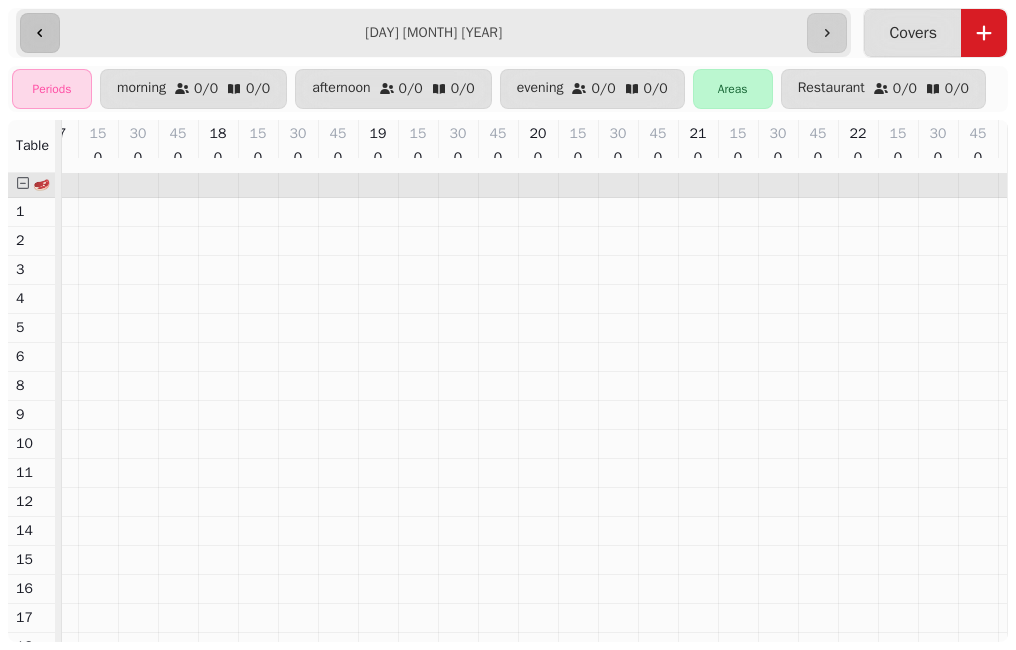 click 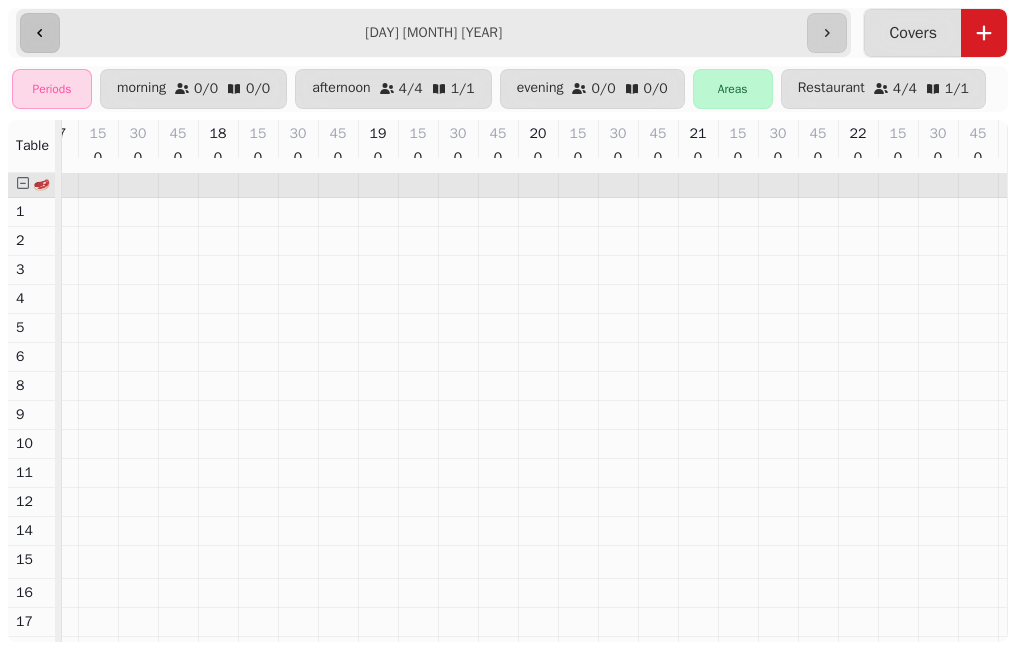 click 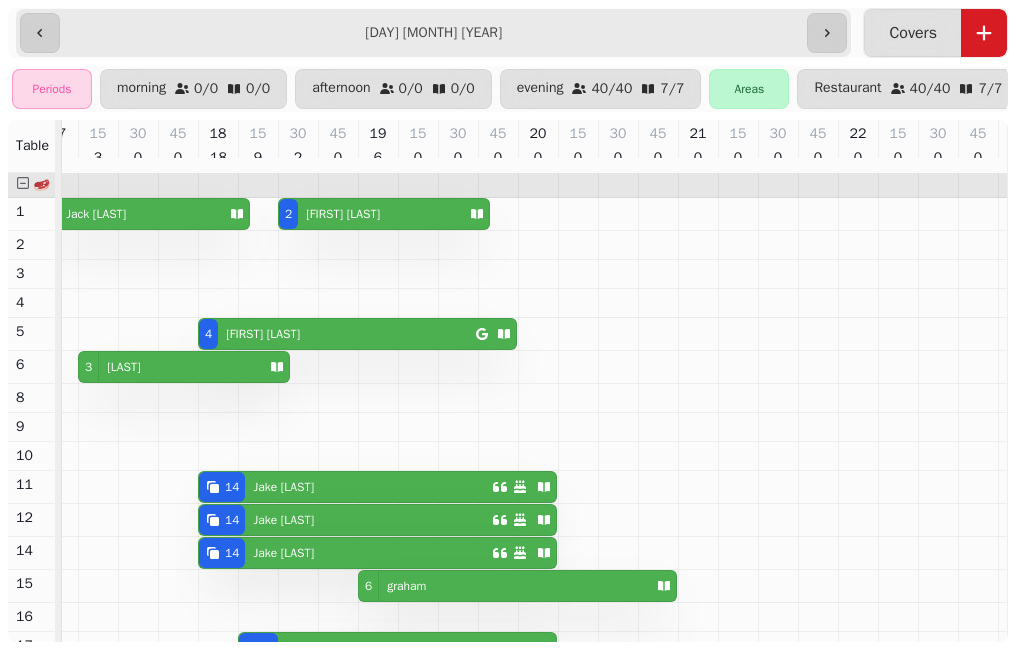 scroll, scrollTop: 0, scrollLeft: 623, axis: horizontal 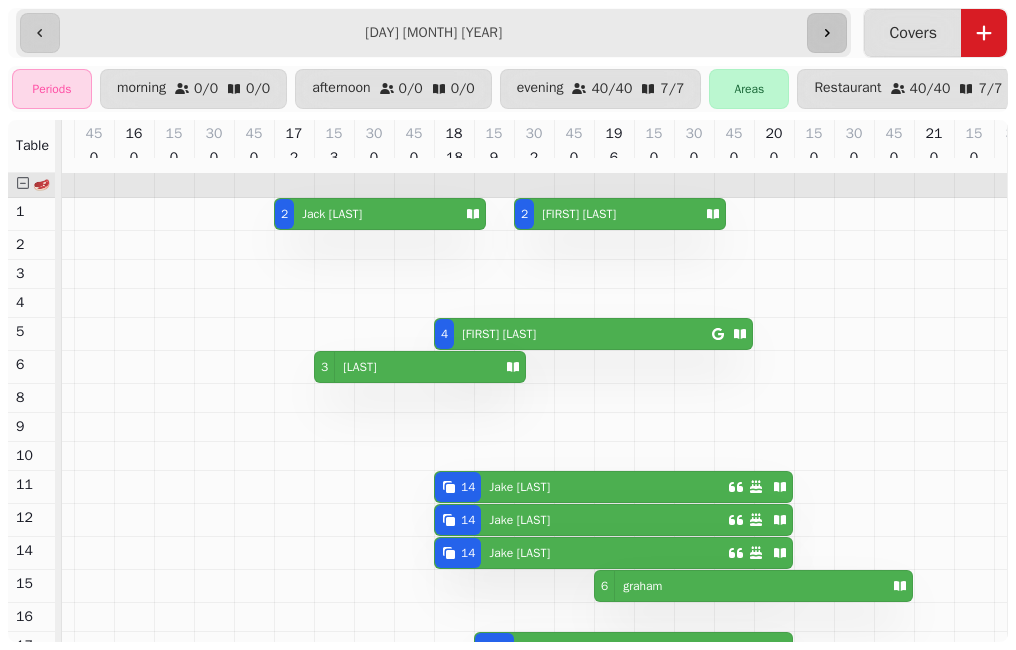 click at bounding box center (827, 33) 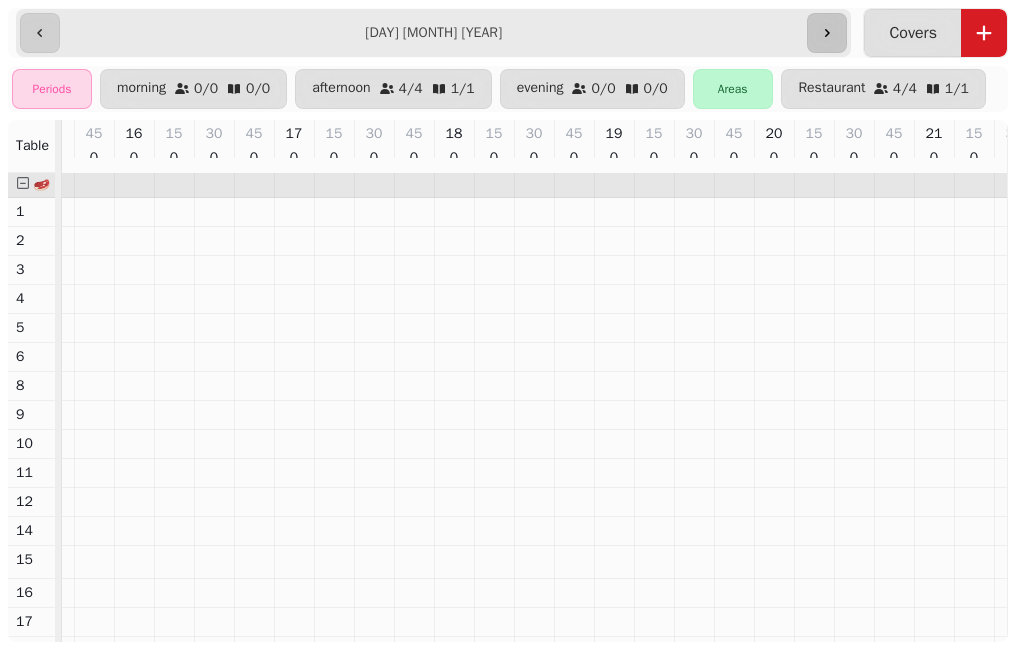 scroll, scrollTop: 0, scrollLeft: 824, axis: horizontal 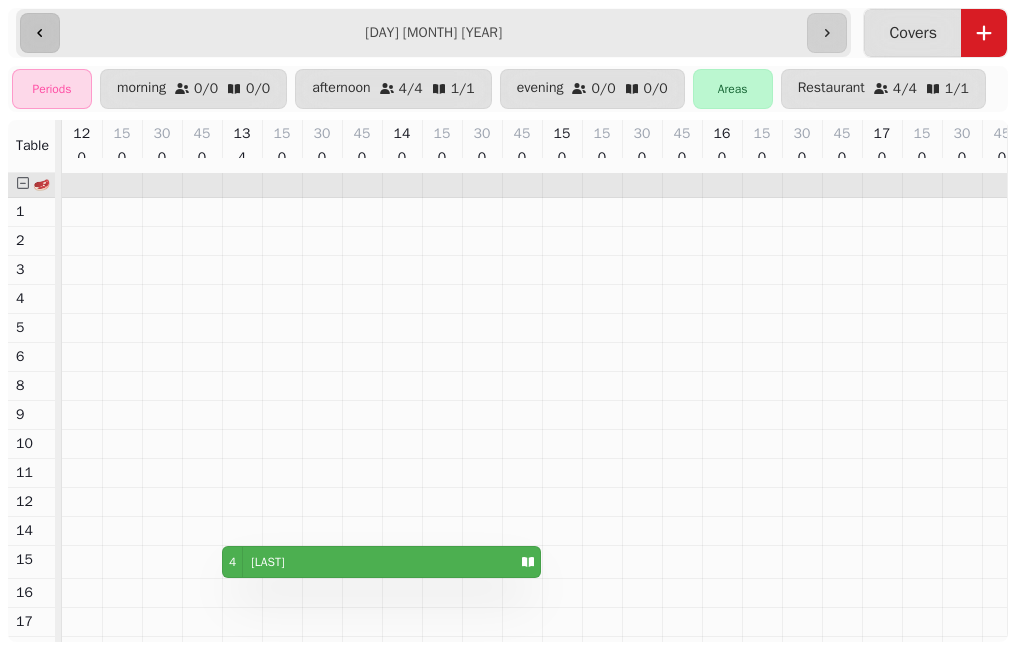 click 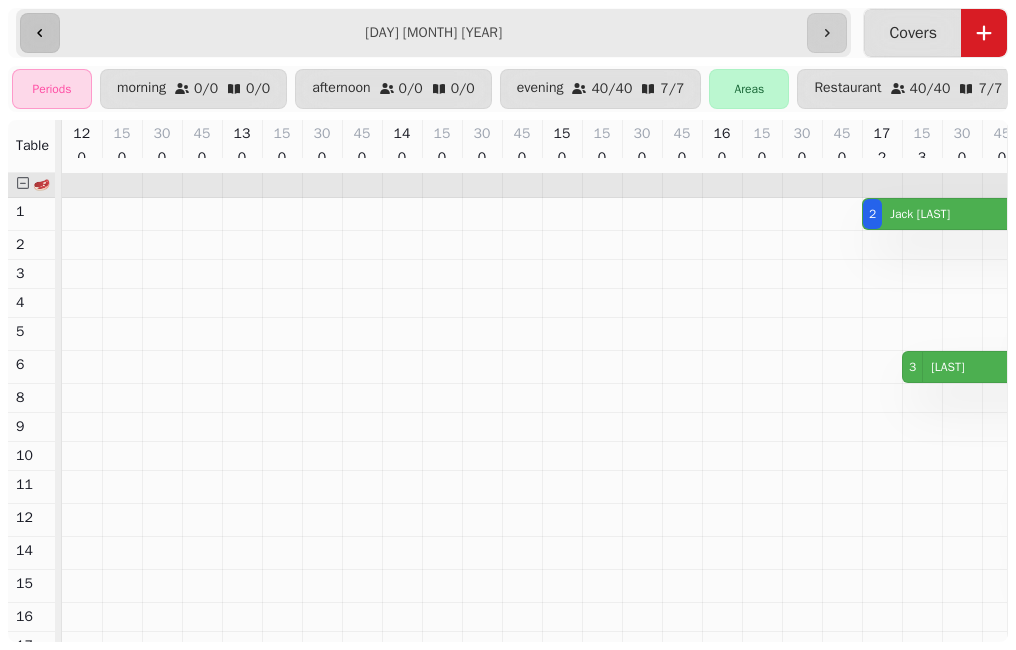 scroll, scrollTop: 0, scrollLeft: 824, axis: horizontal 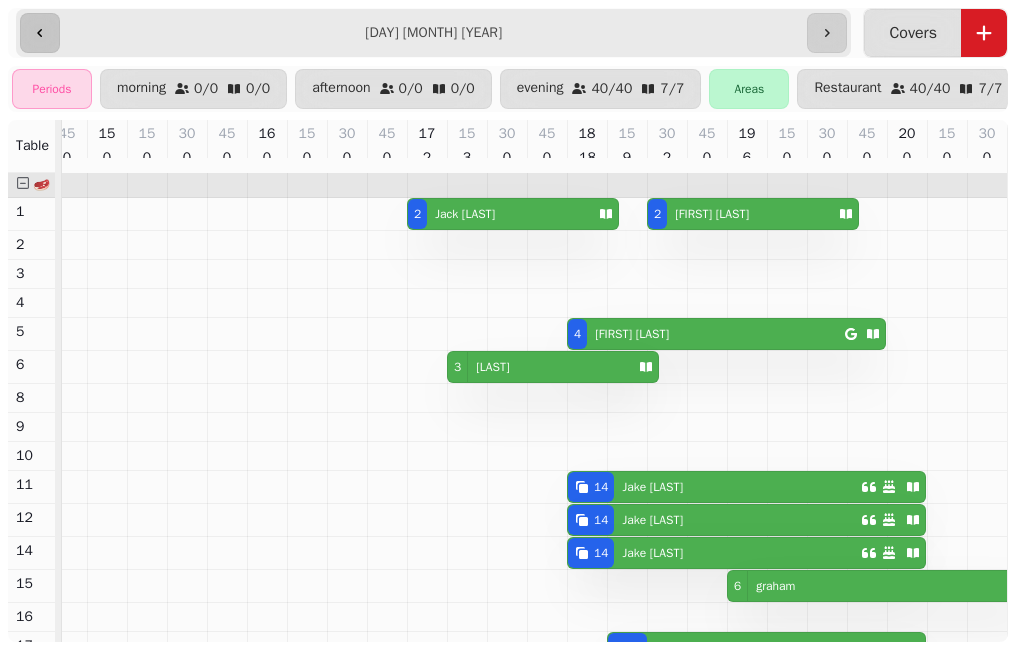 click at bounding box center [40, 33] 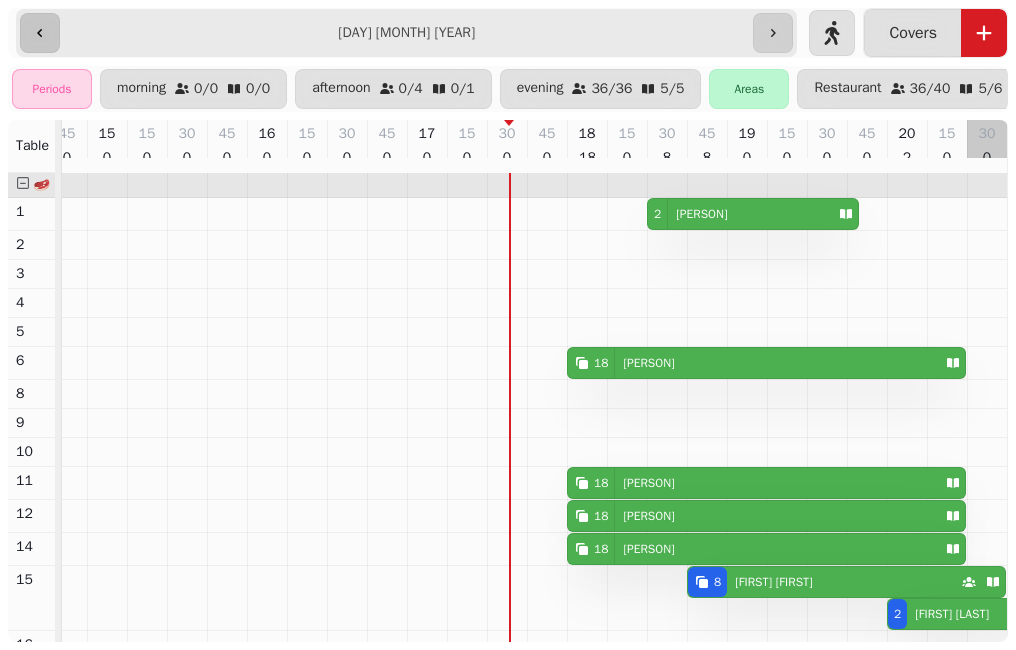 scroll, scrollTop: 0, scrollLeft: 824, axis: horizontal 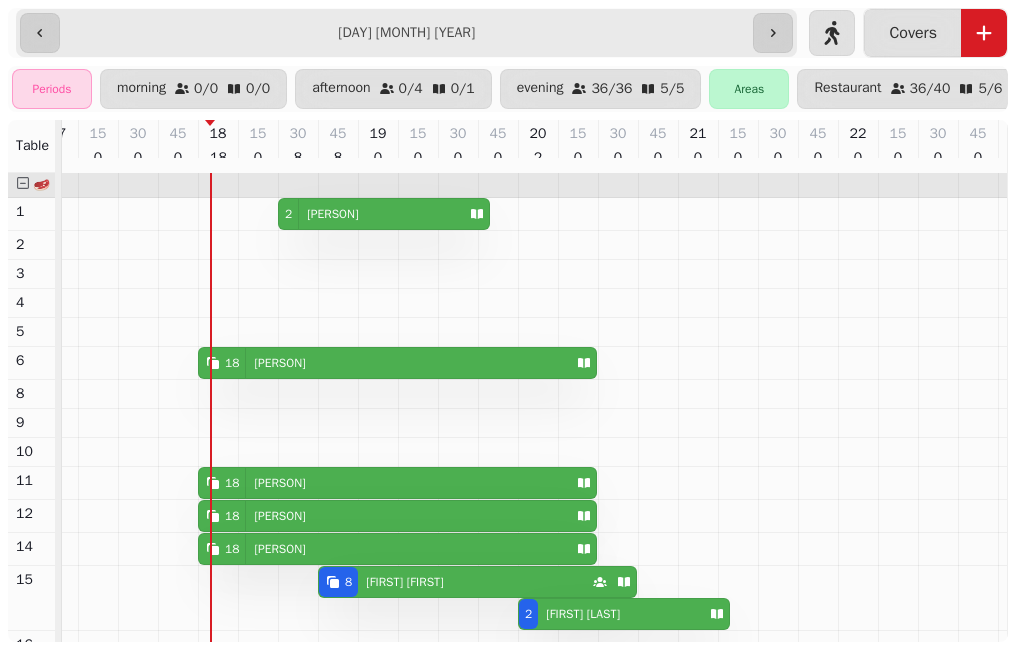 click on "[NUMBER] [PERSON]" at bounding box center (383, 363) 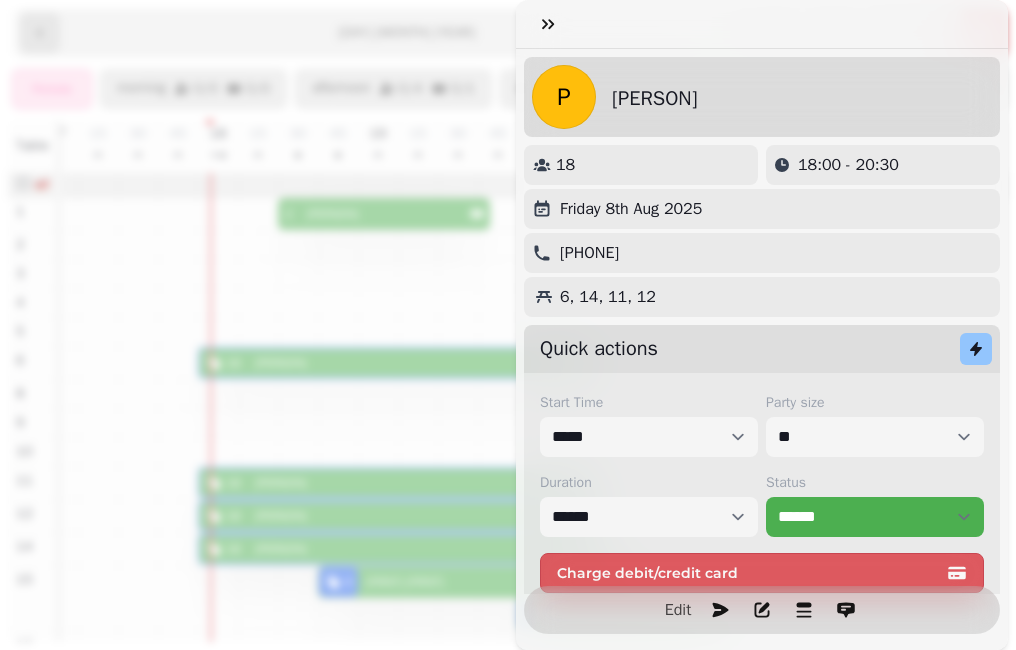 scroll, scrollTop: 0, scrollLeft: 870, axis: horizontal 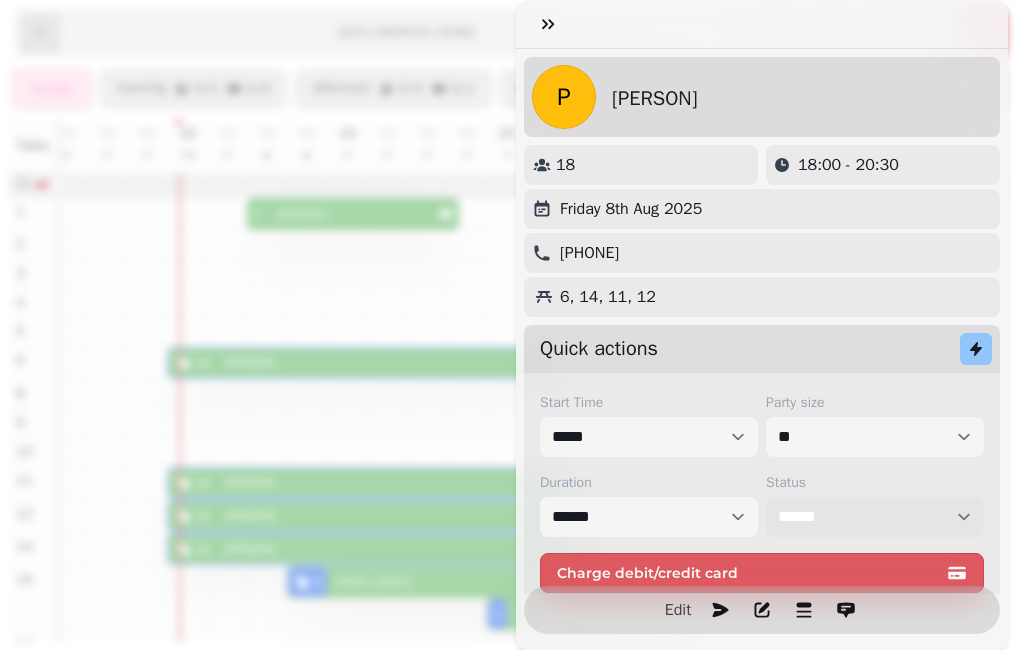 click on "**********" at bounding box center [875, 517] 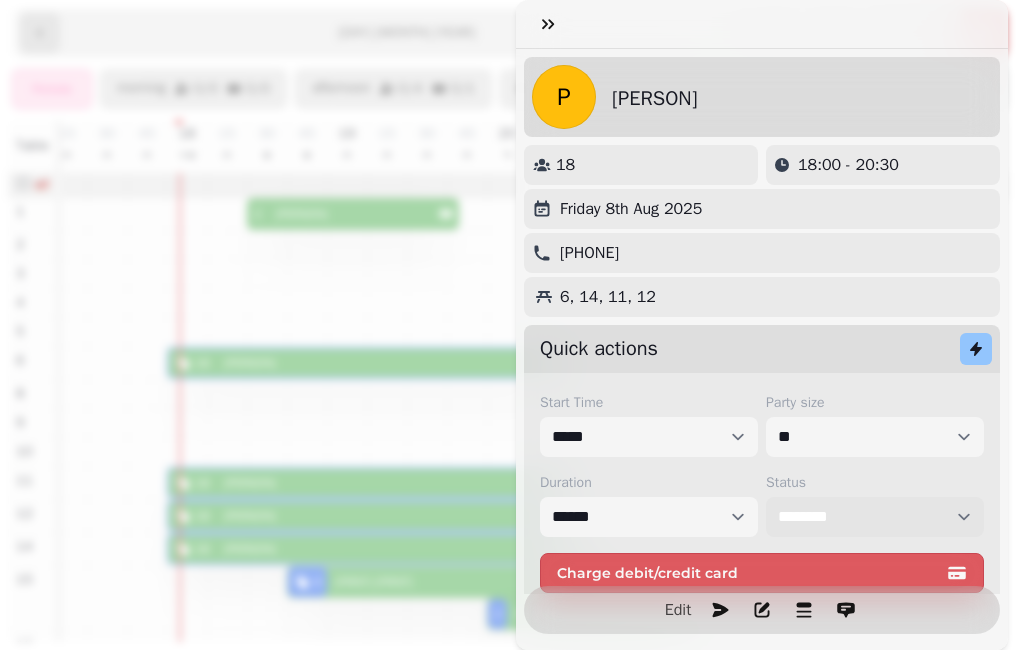 click on "**********" at bounding box center (875, 517) 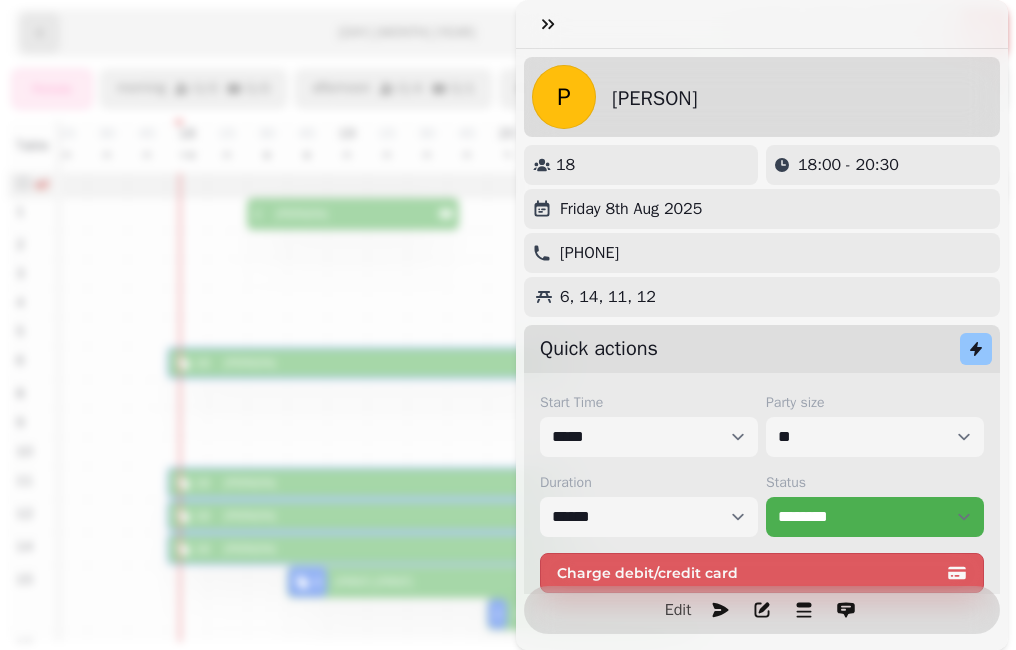 click 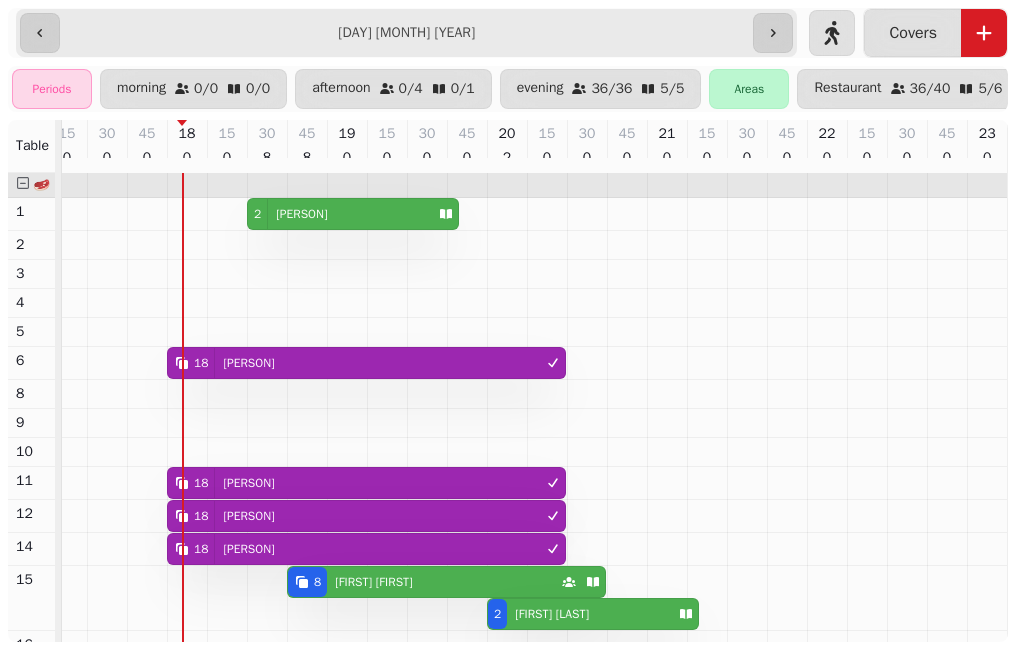 scroll, scrollTop: 138, scrollLeft: 870, axis: both 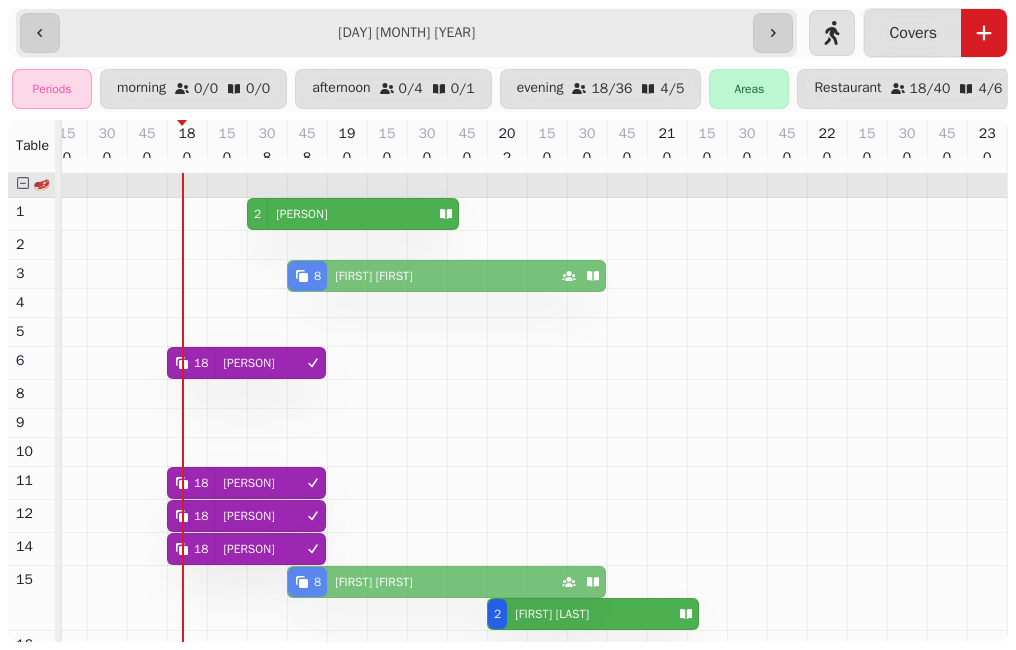 drag, startPoint x: 392, startPoint y: 586, endPoint x: 384, endPoint y: 278, distance: 308.10388 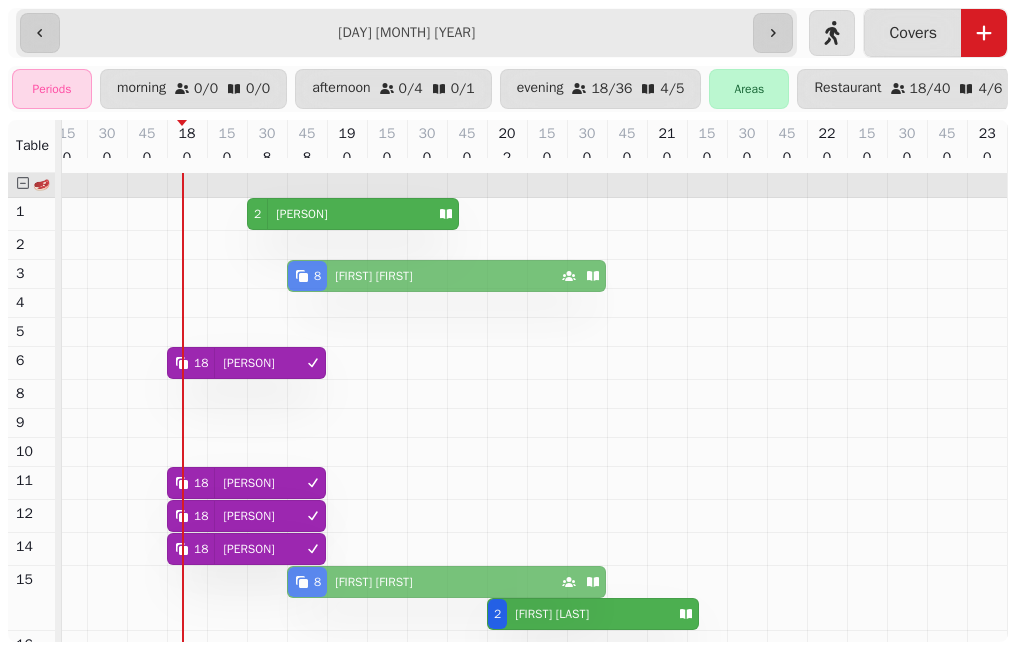 click on "[NUMBER] [PERSON] [NUMBER] [PERSON] [PERSON] [NUMBER] [PERSON] [NUMBER] [PERSON] [NUMBER] [PERSON] [NUMBER] [PERSON] [NUMBER] [PERSON] [NUMBER] [PERSON] [NUMBER] [PERSON] [NUMBER] [PERSON]" at bounding box center [107, 534] 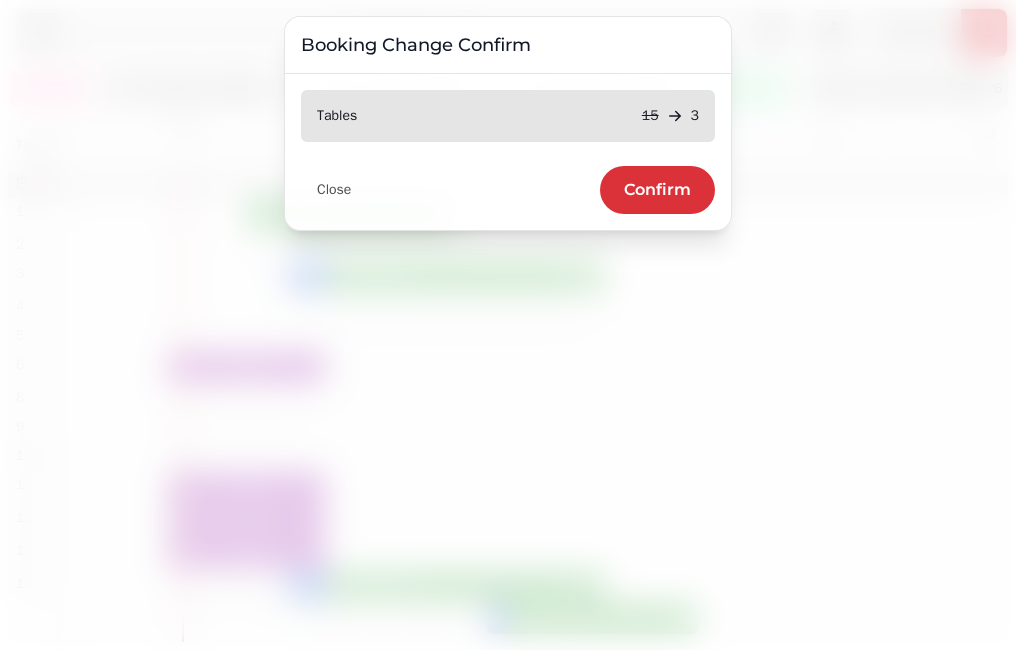 click on "Confirm" at bounding box center (657, 190) 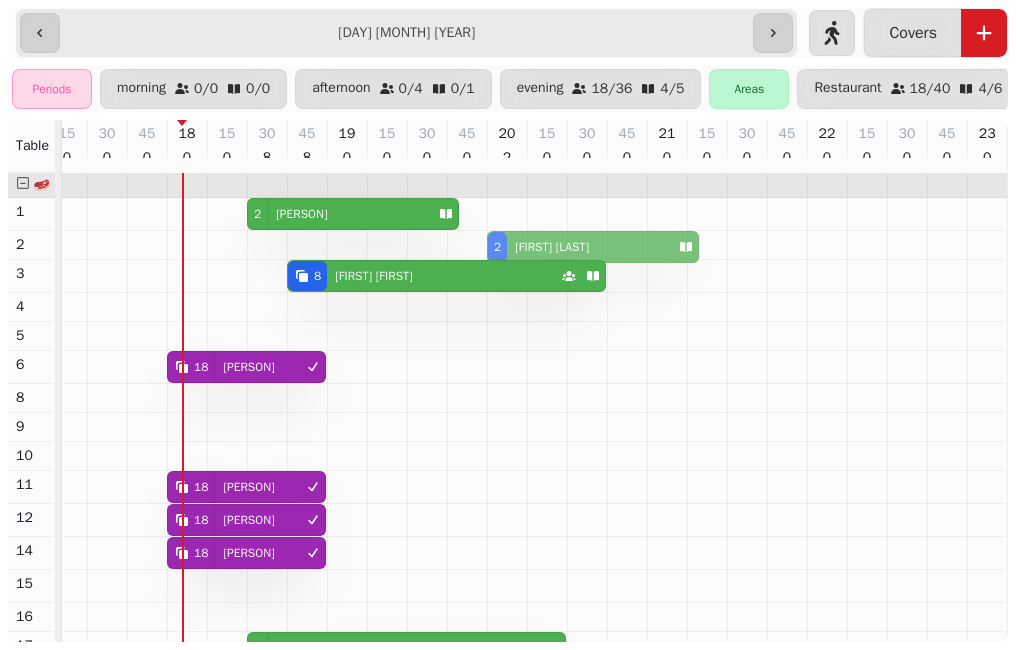 drag, startPoint x: 586, startPoint y: 597, endPoint x: 587, endPoint y: 271, distance: 326.00153 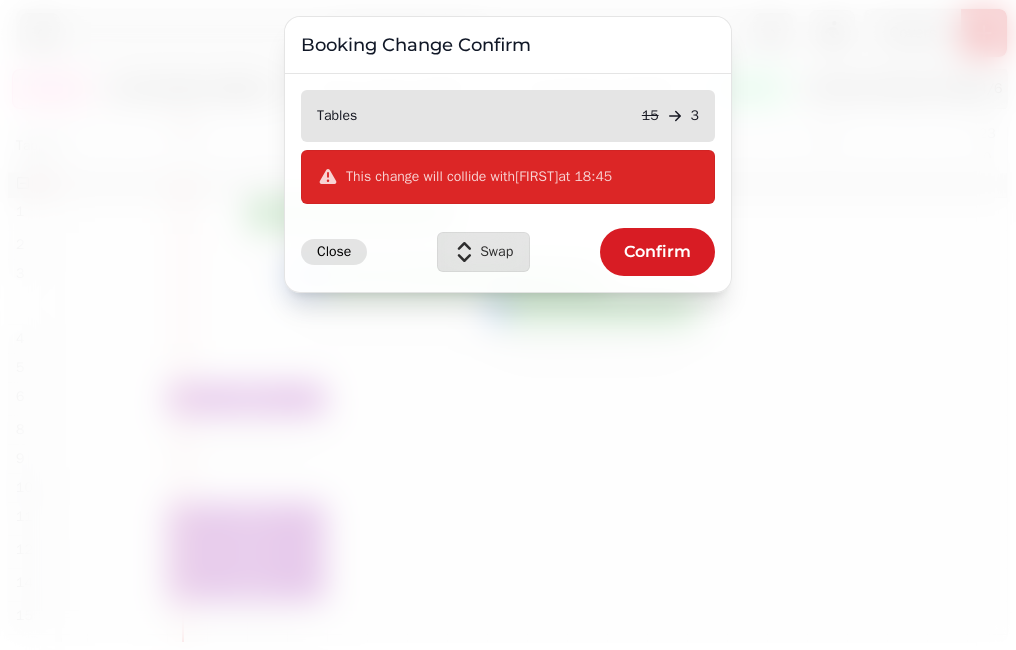 click on "Close" at bounding box center [334, 252] 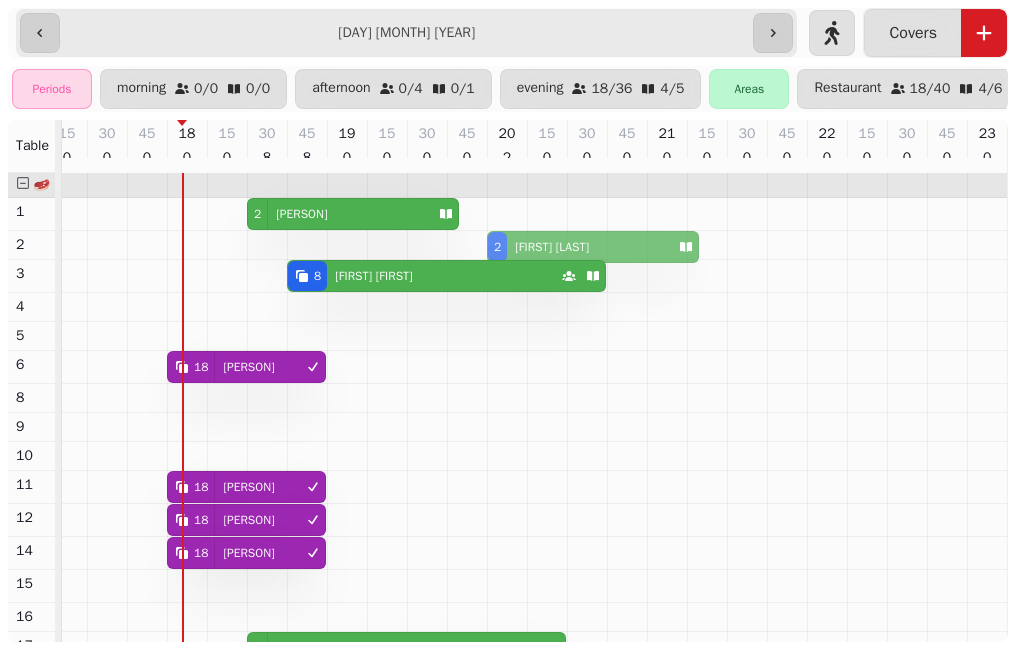 drag, startPoint x: 581, startPoint y: 593, endPoint x: 574, endPoint y: 257, distance: 336.0729 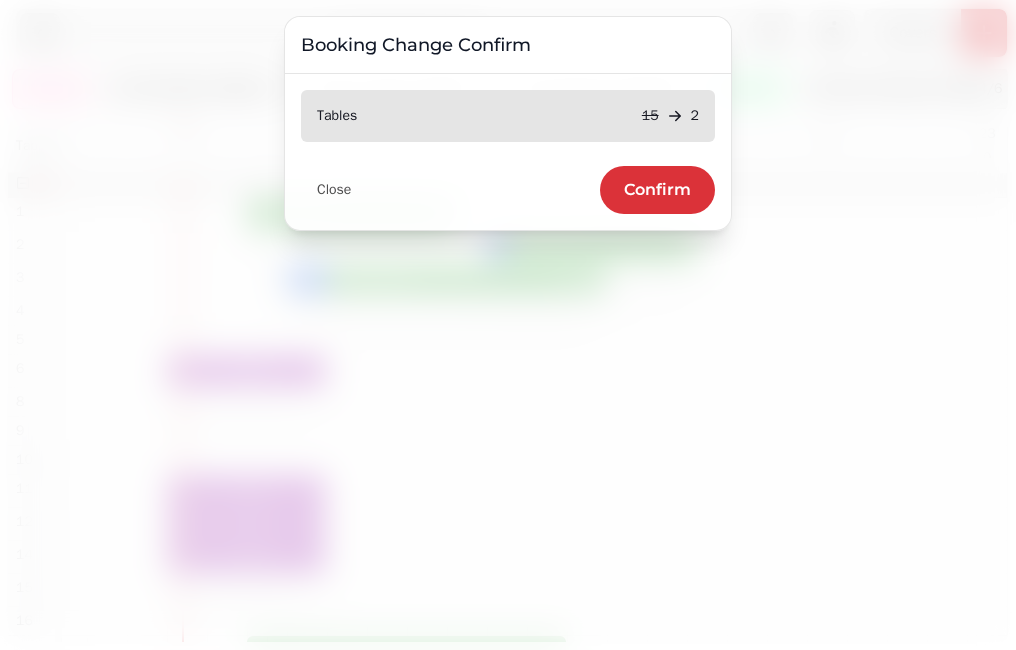 click on "Confirm" at bounding box center [657, 190] 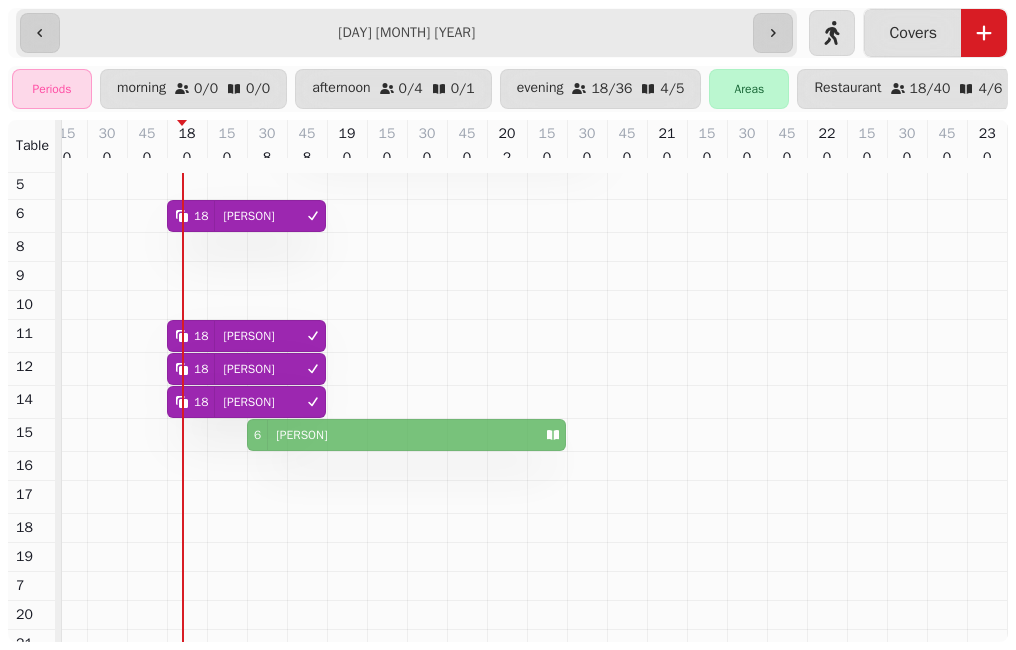 drag, startPoint x: 391, startPoint y: 501, endPoint x: 399, endPoint y: 443, distance: 58.549126 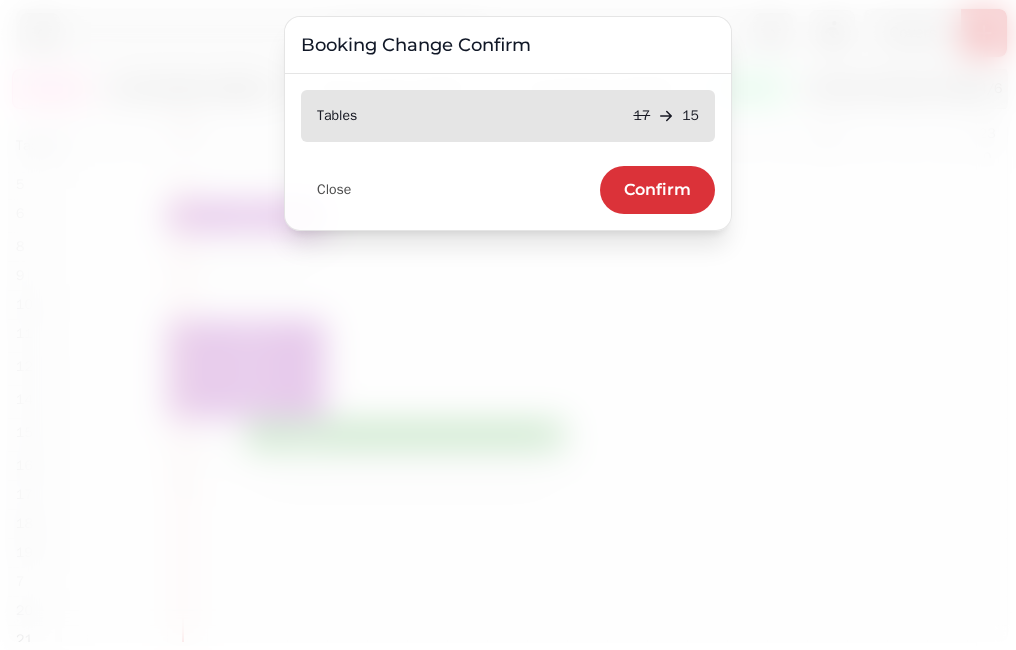click on "Confirm" at bounding box center (657, 190) 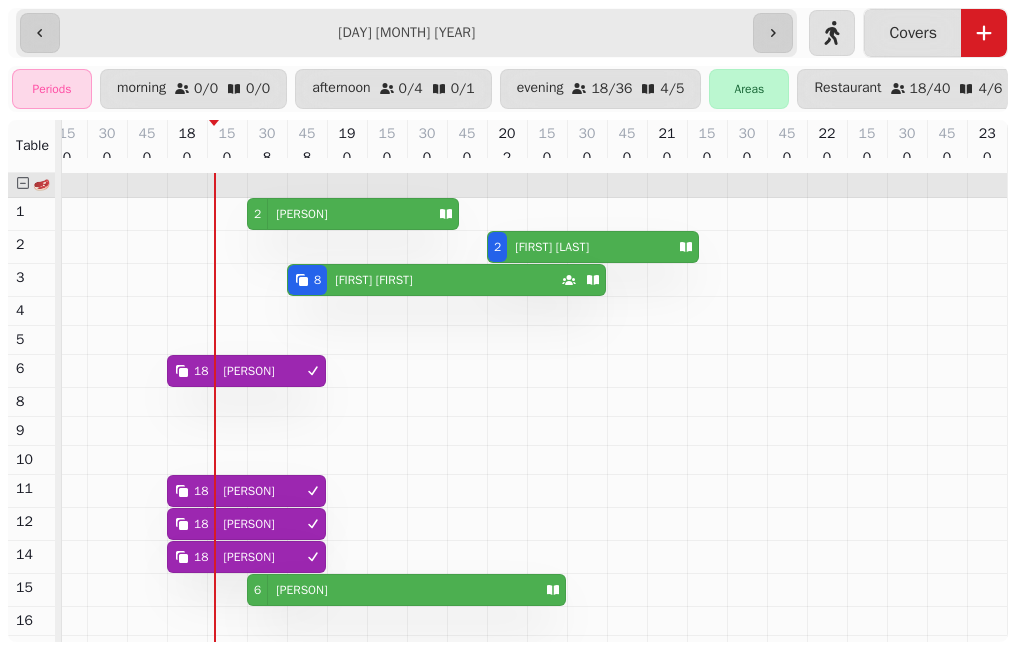click on "[NUMBER] [PERSON]" at bounding box center [339, 214] 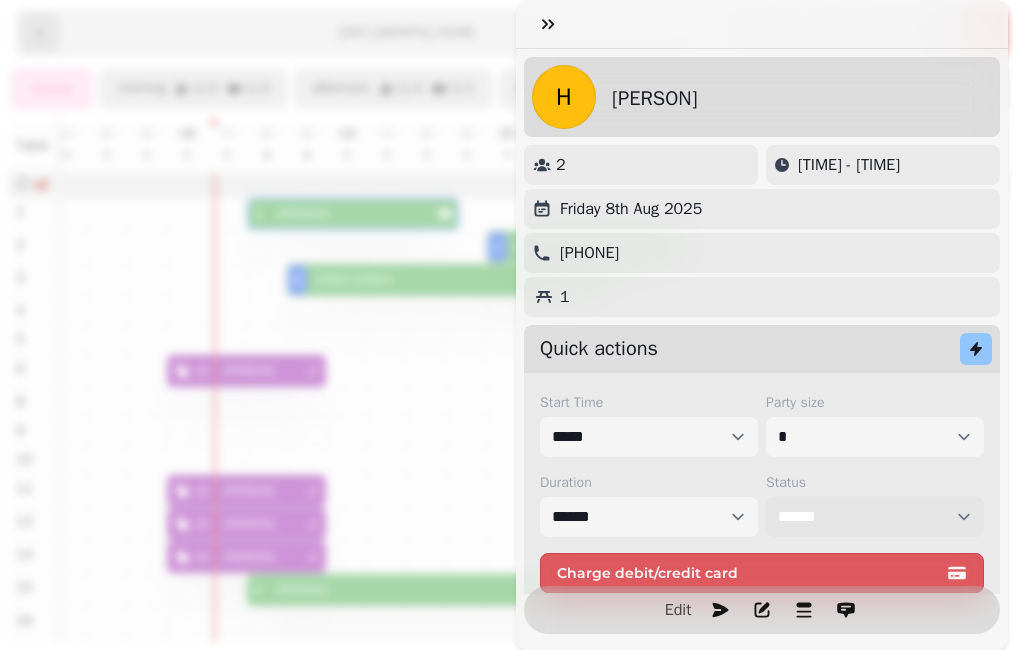 click on "**********" at bounding box center (875, 517) 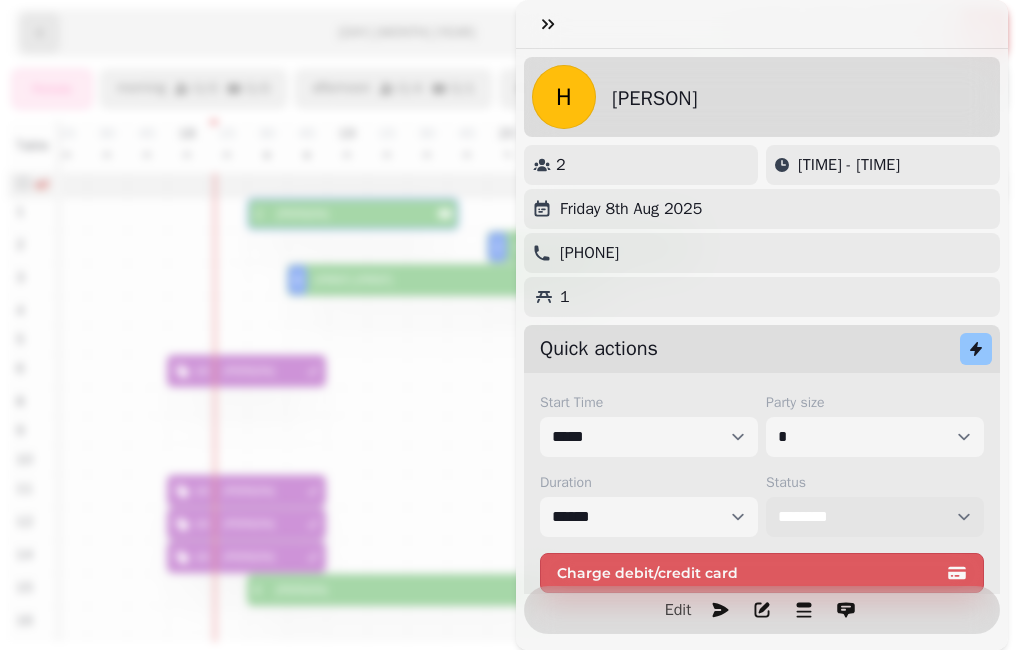 click on "**********" at bounding box center [875, 517] 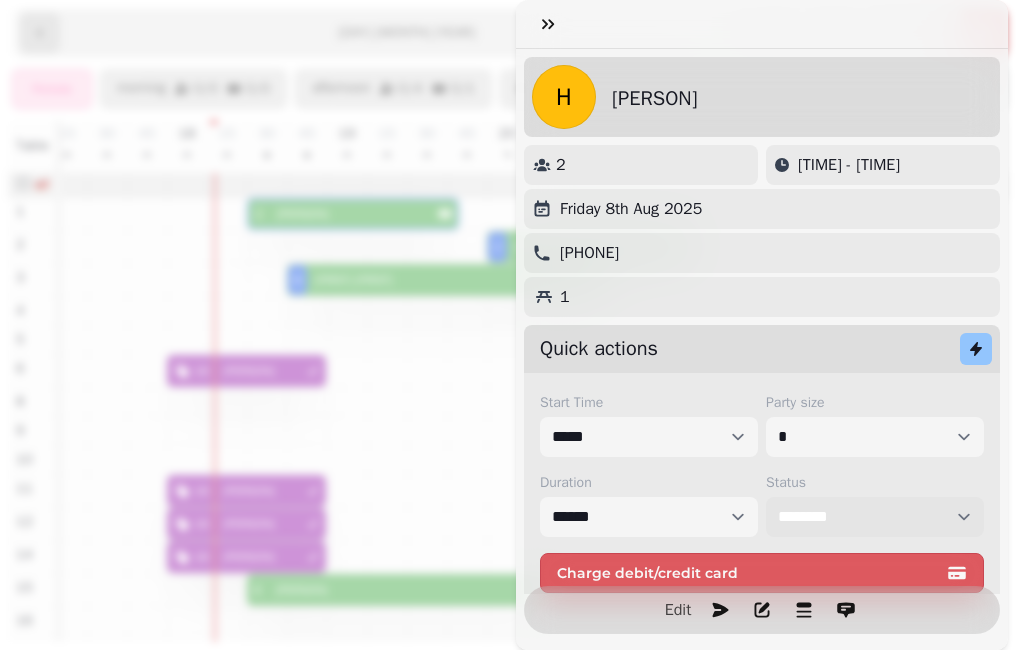 select on "********" 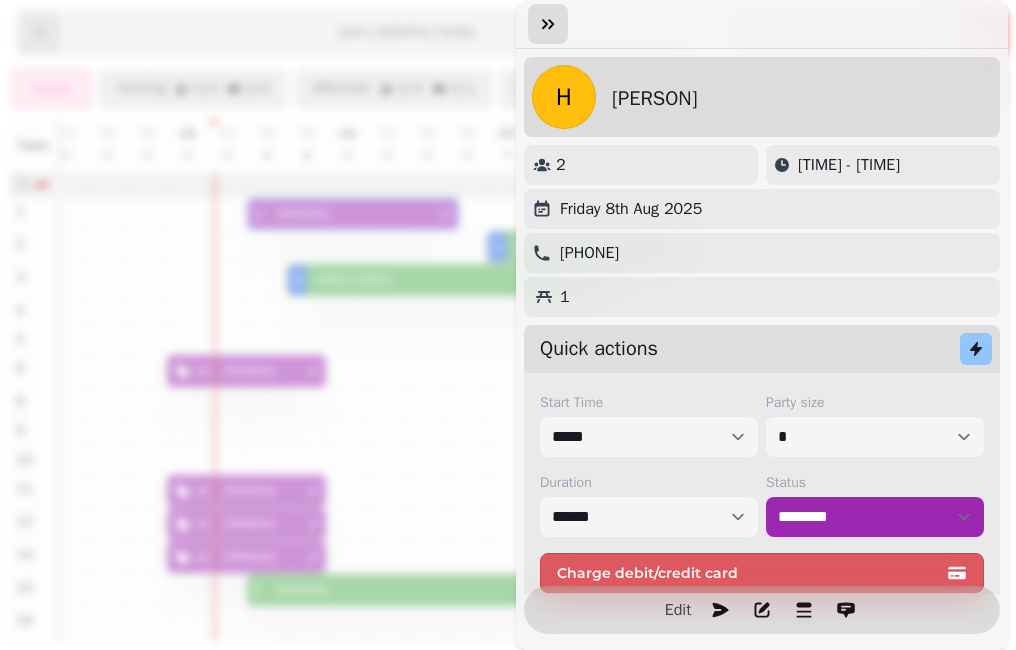 click at bounding box center (548, 24) 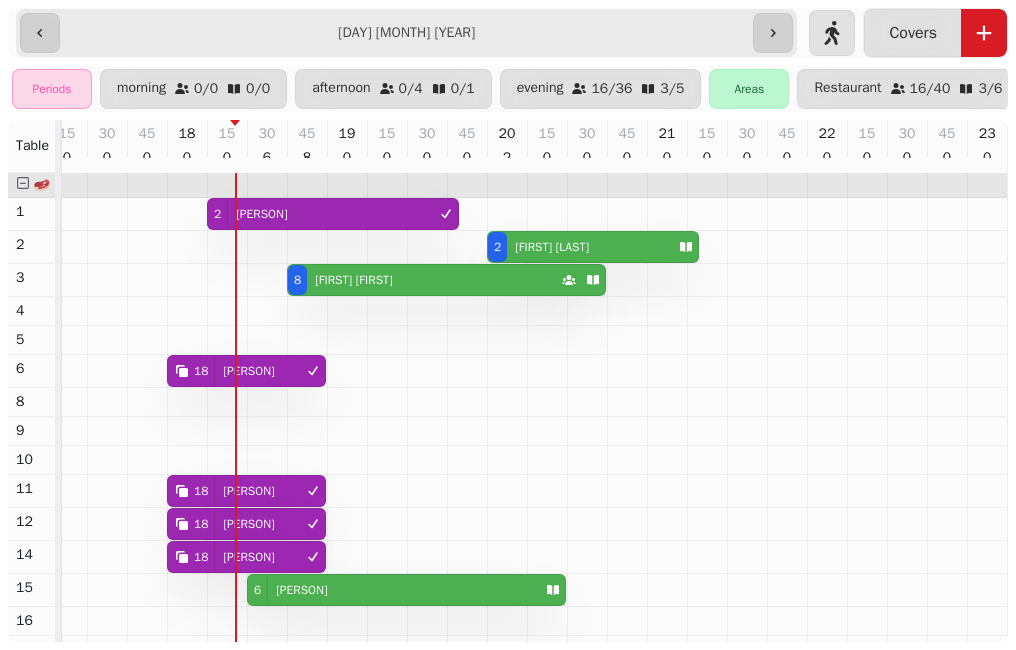 click on "[NUMBER] [PERSON]" at bounding box center [392, 590] 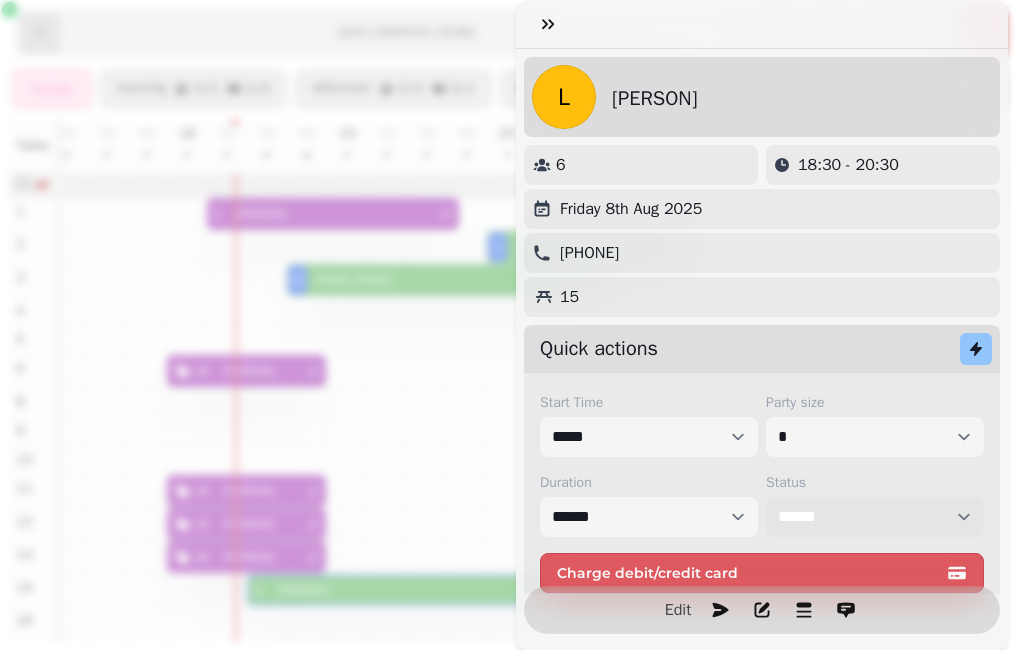 click on "**********" at bounding box center (875, 517) 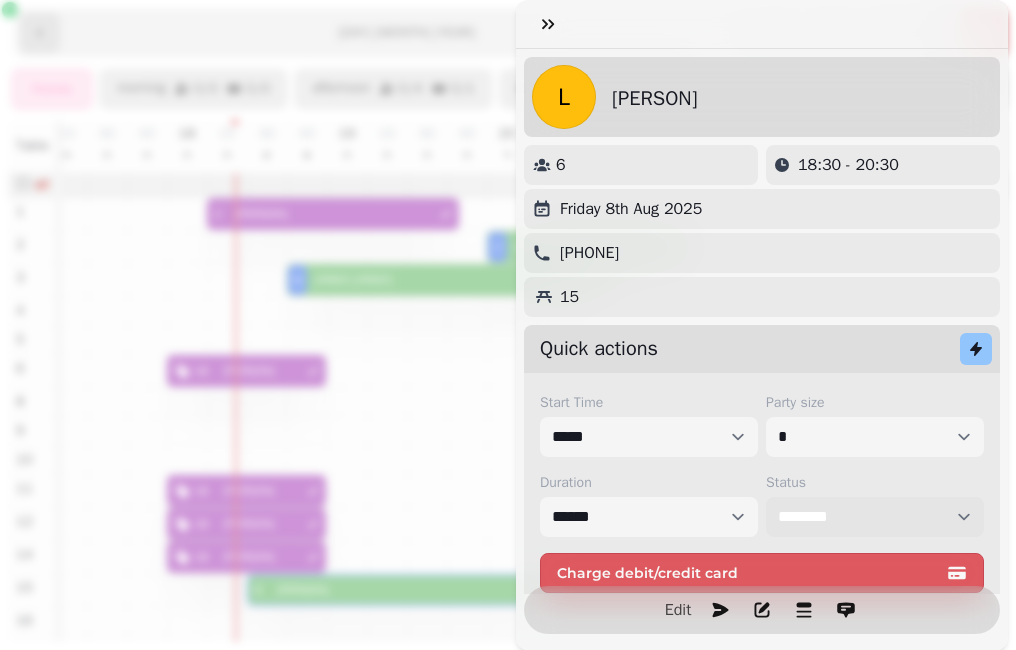 click on "**********" at bounding box center [875, 517] 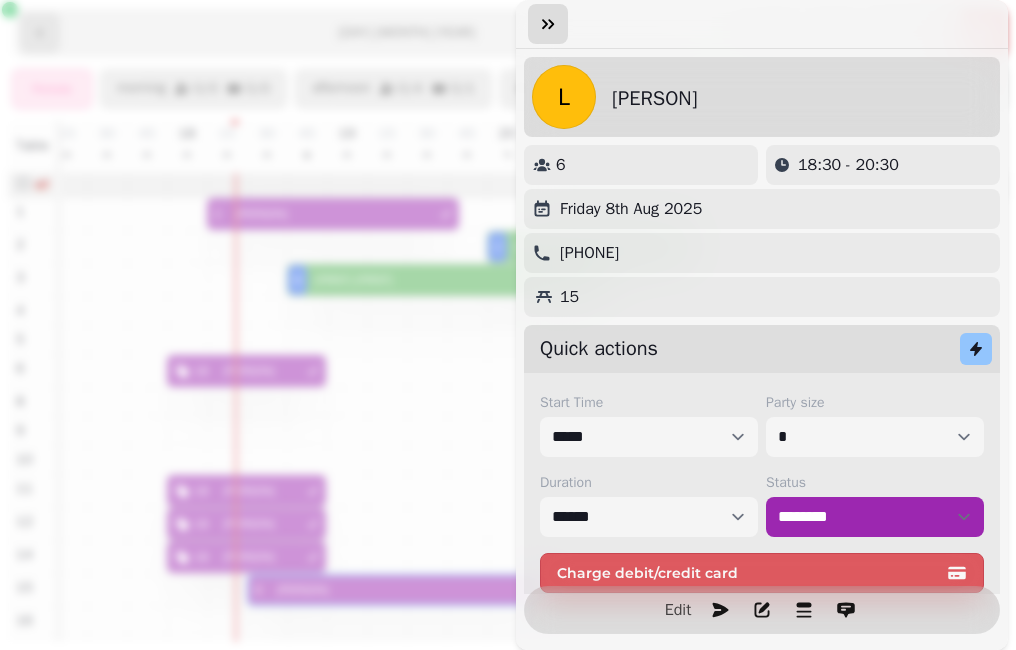 click 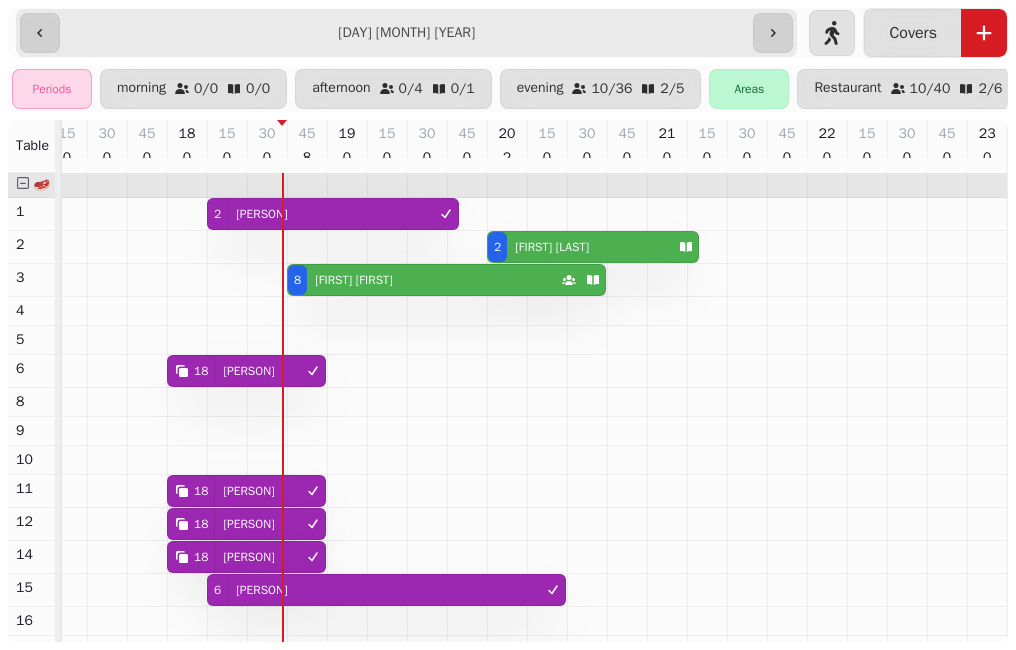 click on "[NUMBER] [FIRST] [FIRST] [NUMBER] [PERSON]" at bounding box center [424, 280] 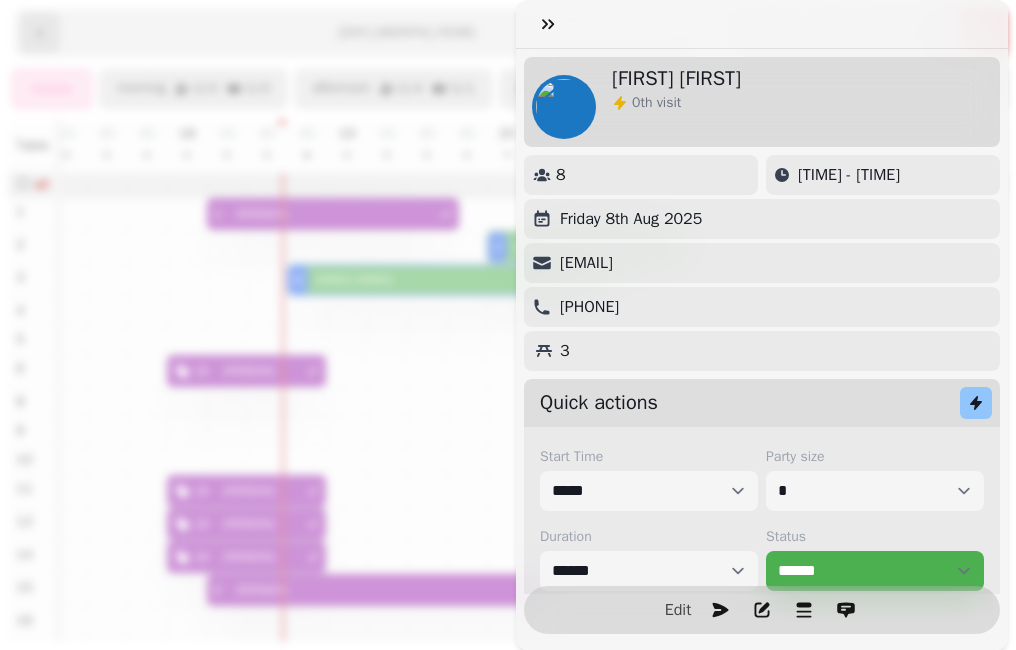 scroll, scrollTop: 100, scrollLeft: 0, axis: vertical 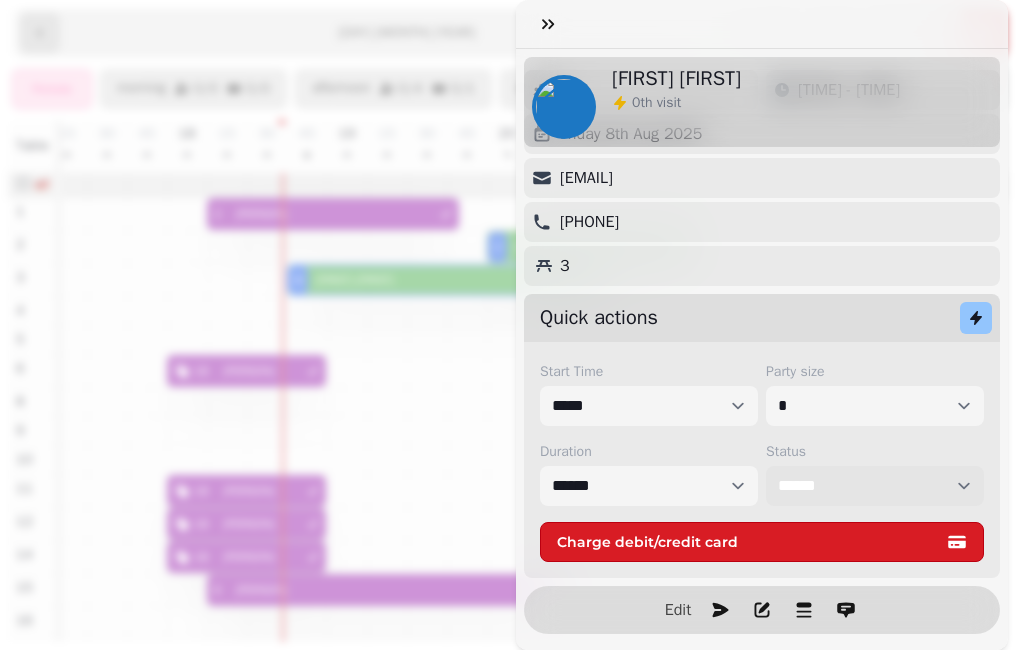 click on "**********" at bounding box center [875, 486] 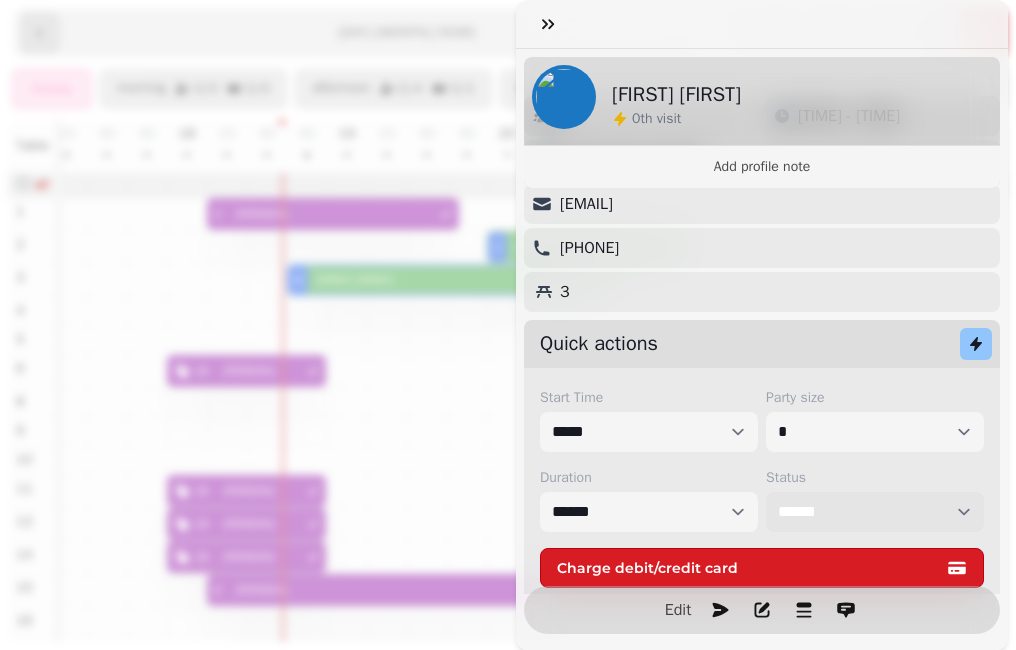 scroll, scrollTop: 141, scrollLeft: 0, axis: vertical 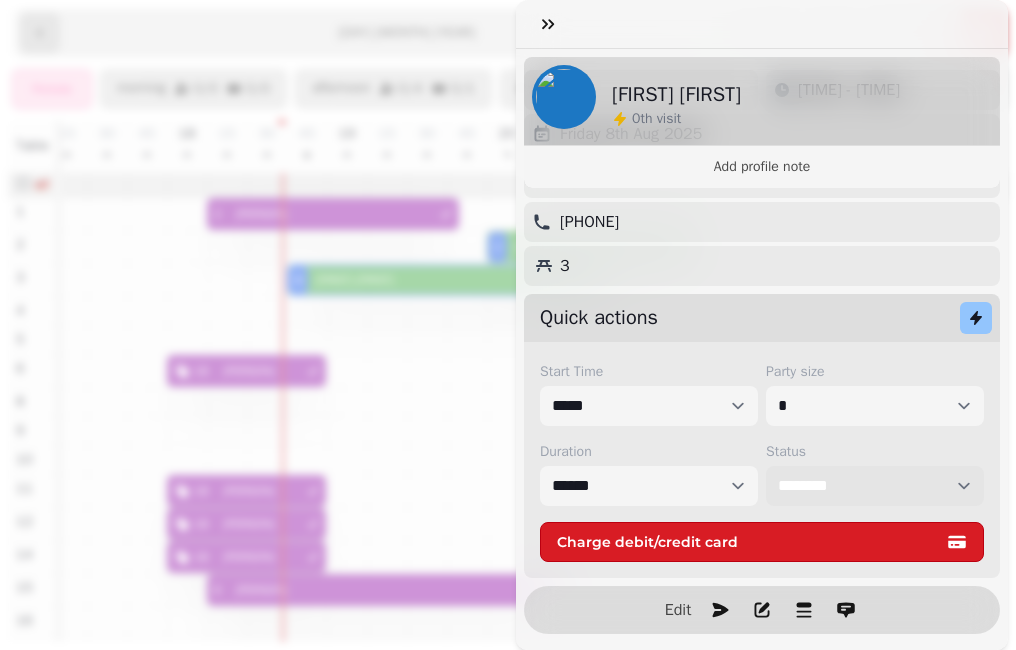 click on "**********" at bounding box center [875, 486] 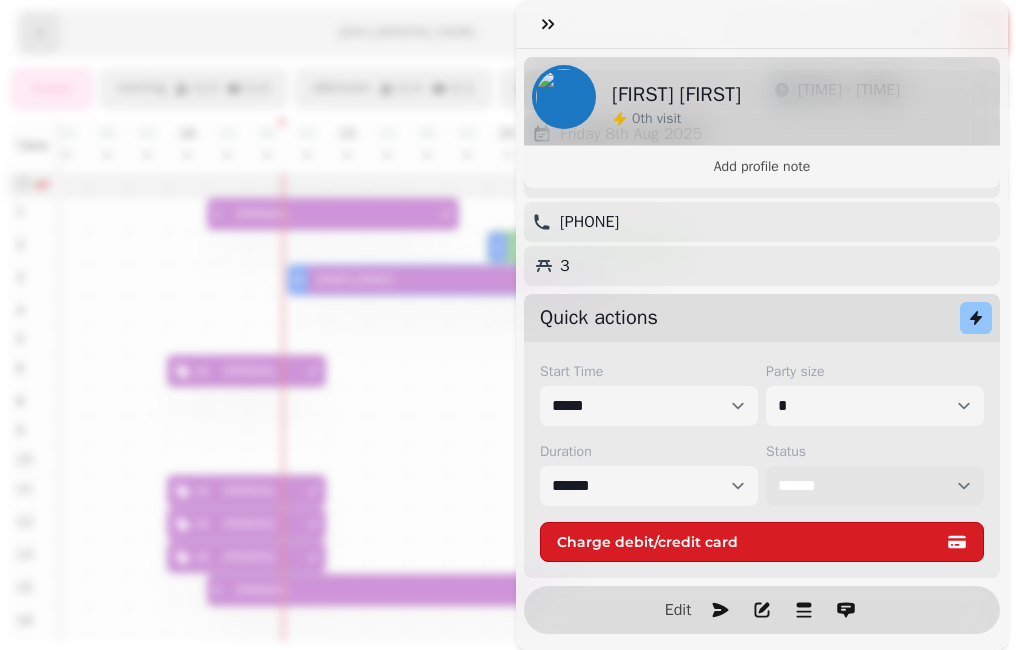 select on "********" 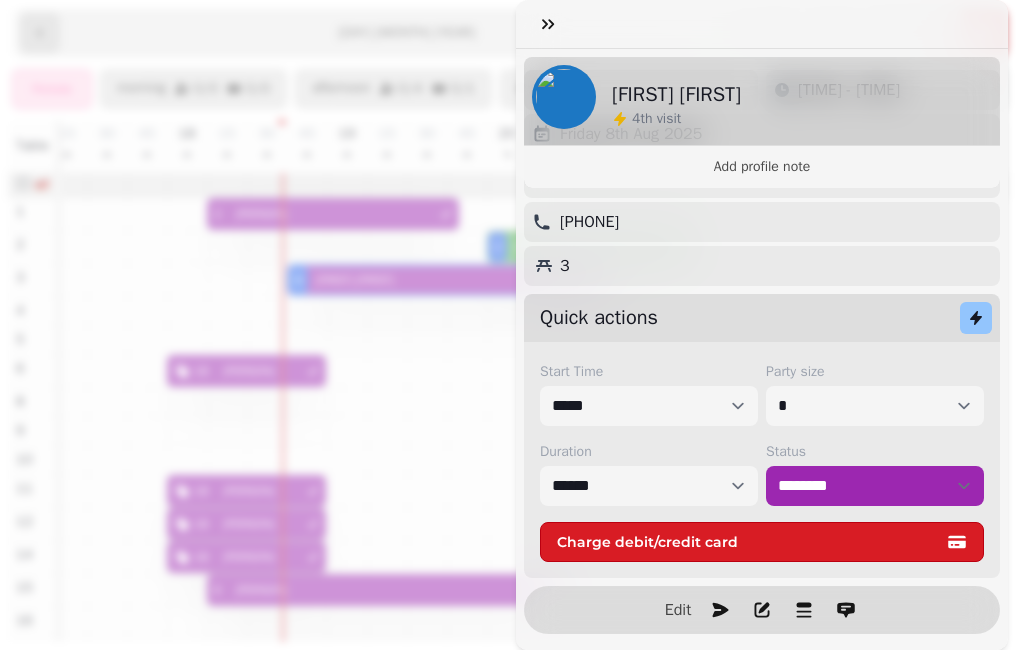click 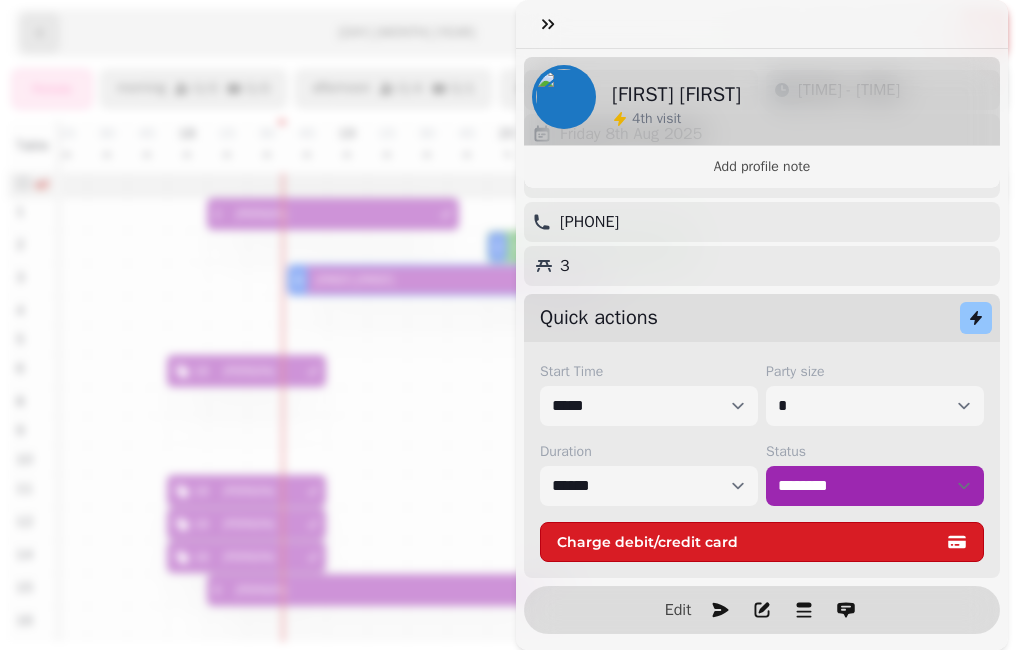 type 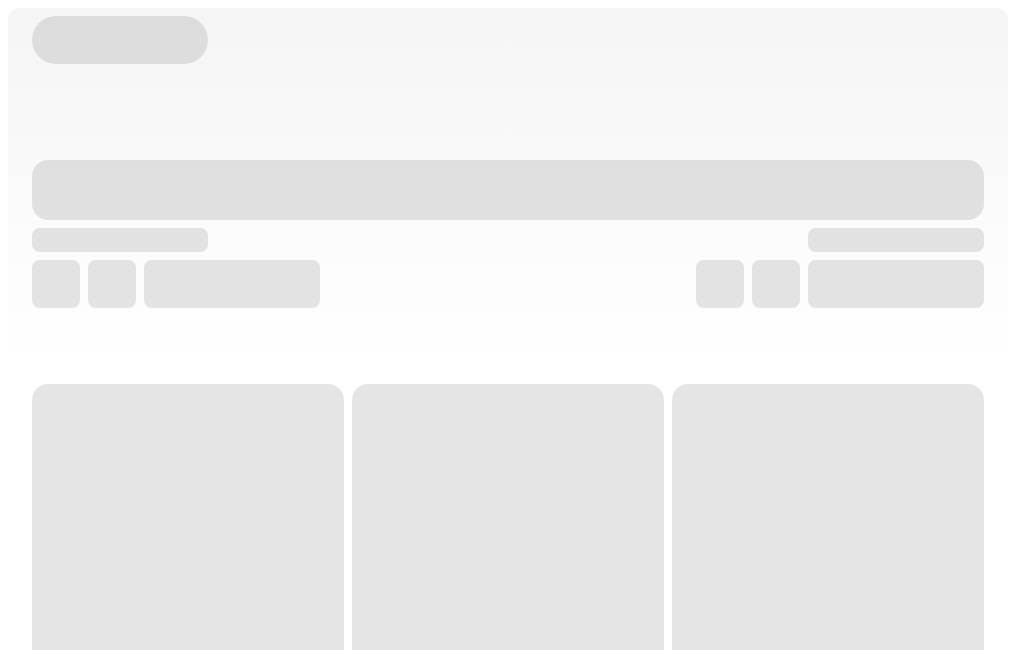scroll, scrollTop: 0, scrollLeft: 0, axis: both 